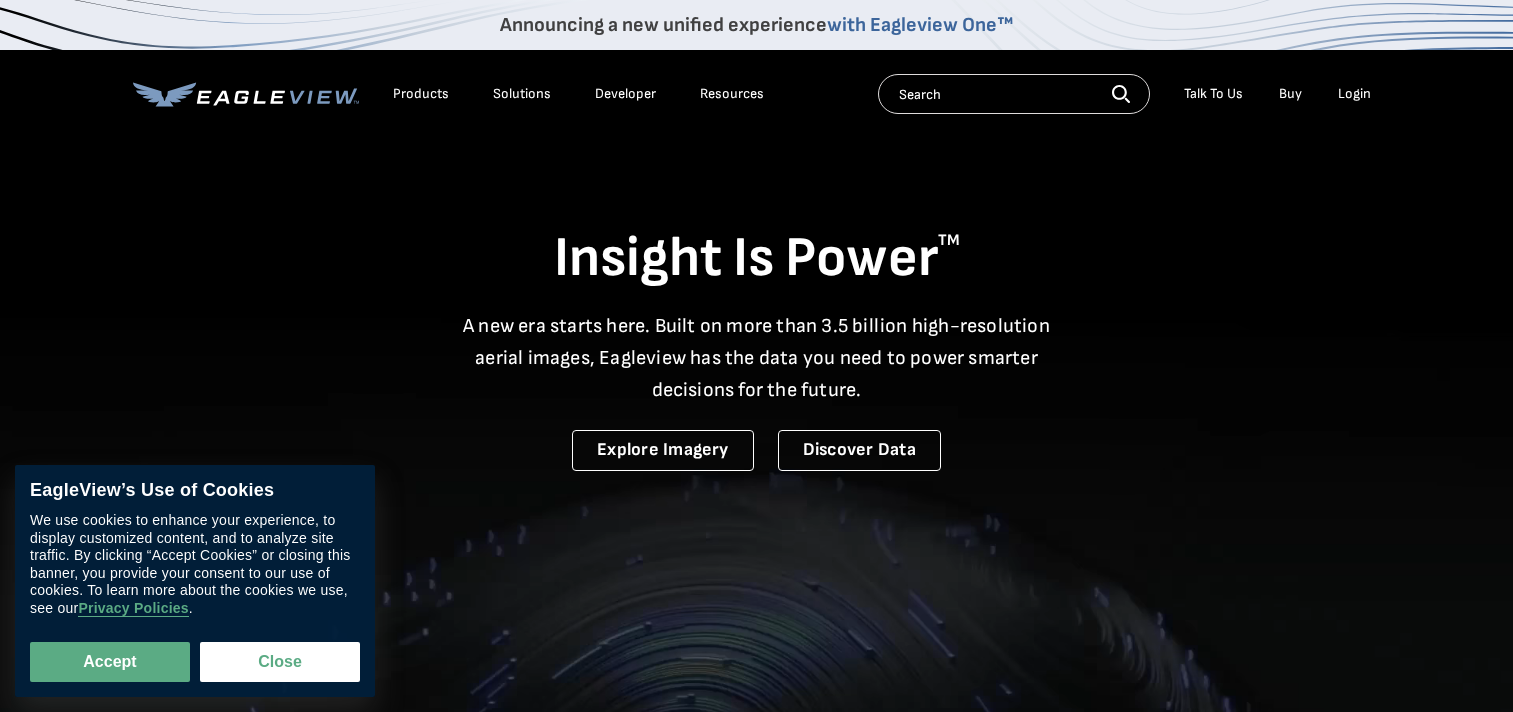 scroll, scrollTop: 0, scrollLeft: 0, axis: both 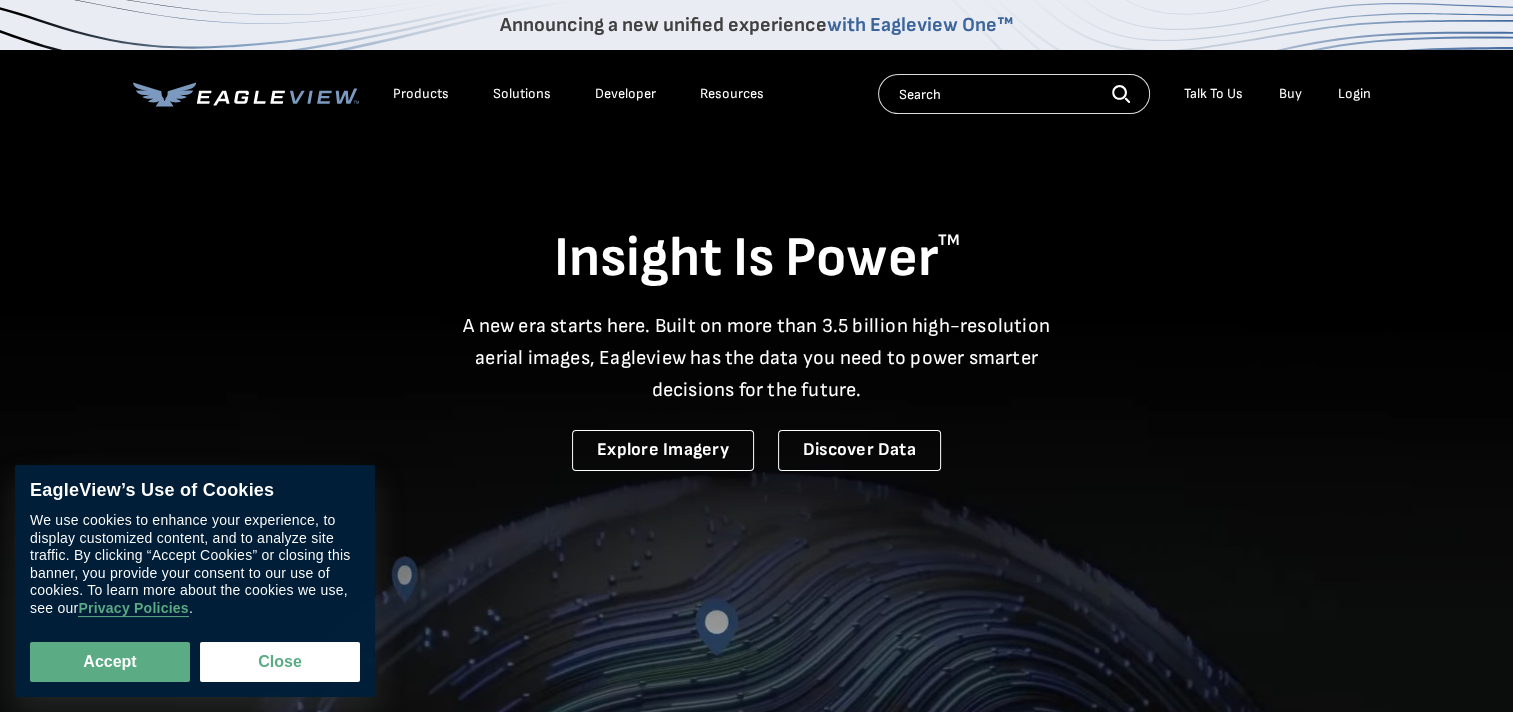 click on "Login" at bounding box center (1354, 94) 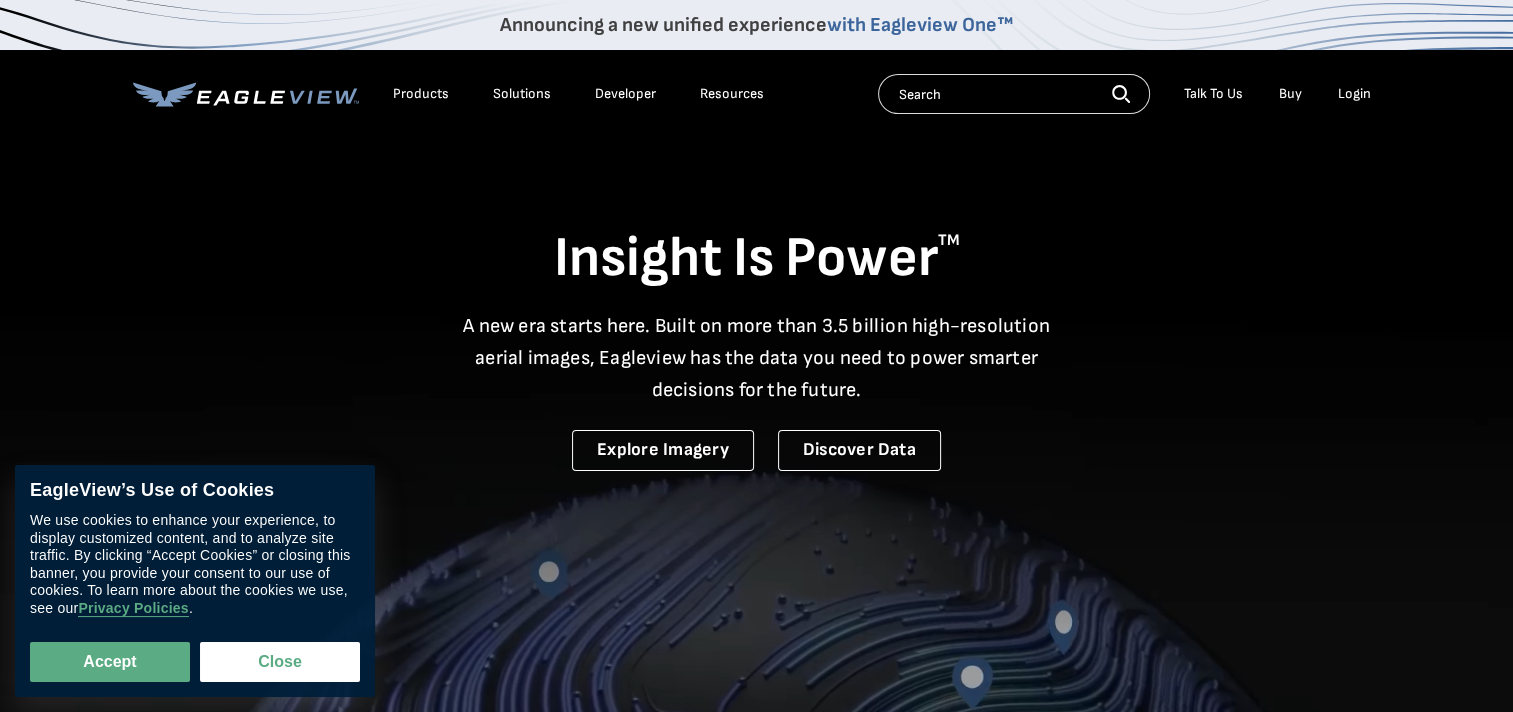 click on "Login" at bounding box center (1354, 94) 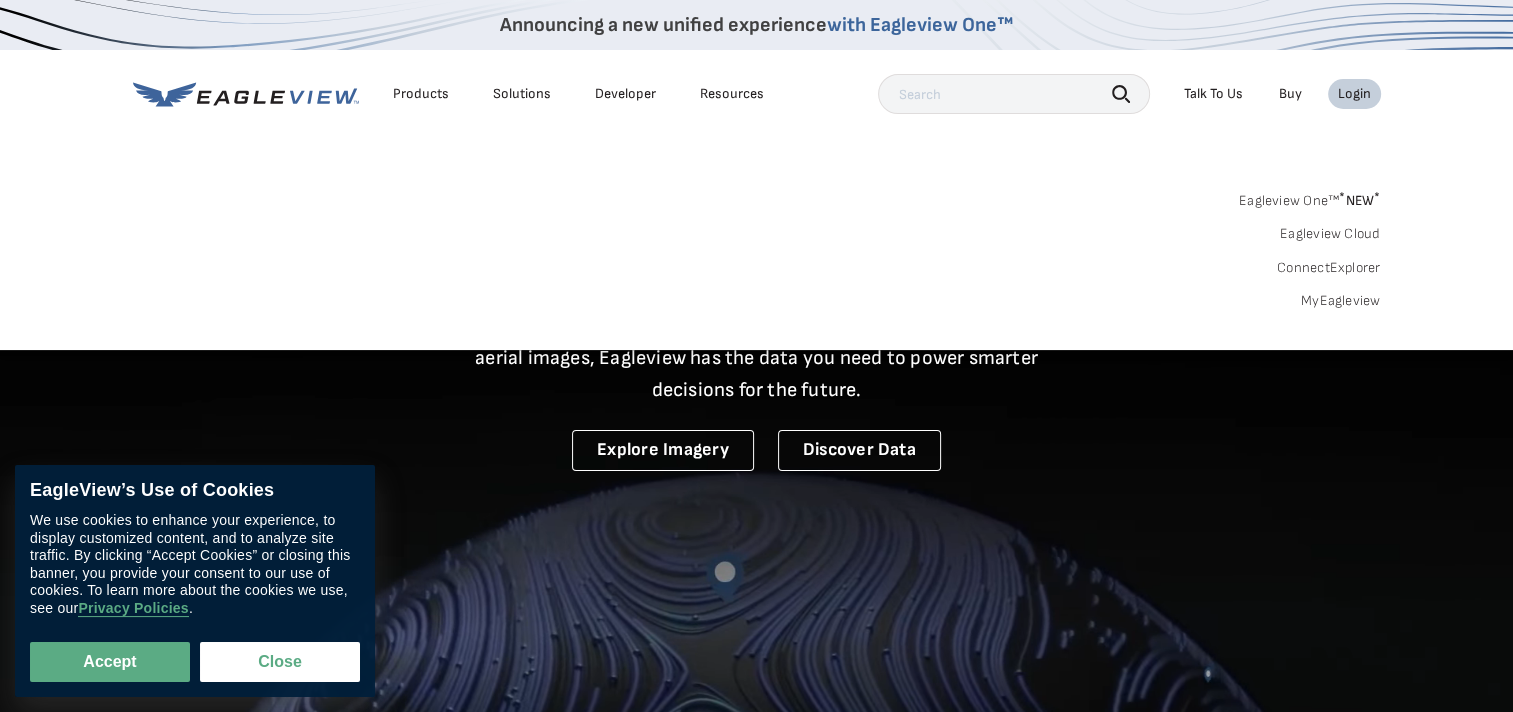 click on "MyEagleview" at bounding box center [1341, 301] 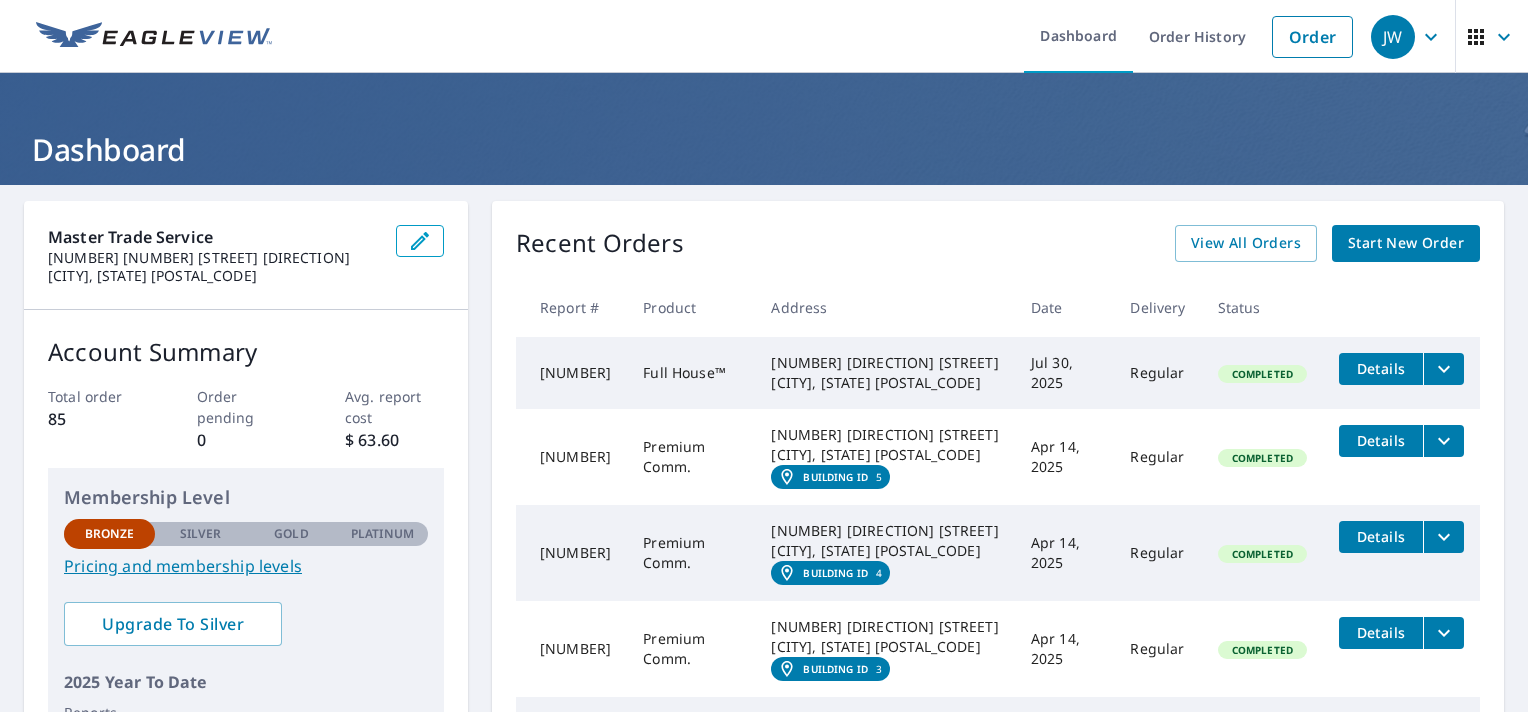 scroll, scrollTop: 0, scrollLeft: 0, axis: both 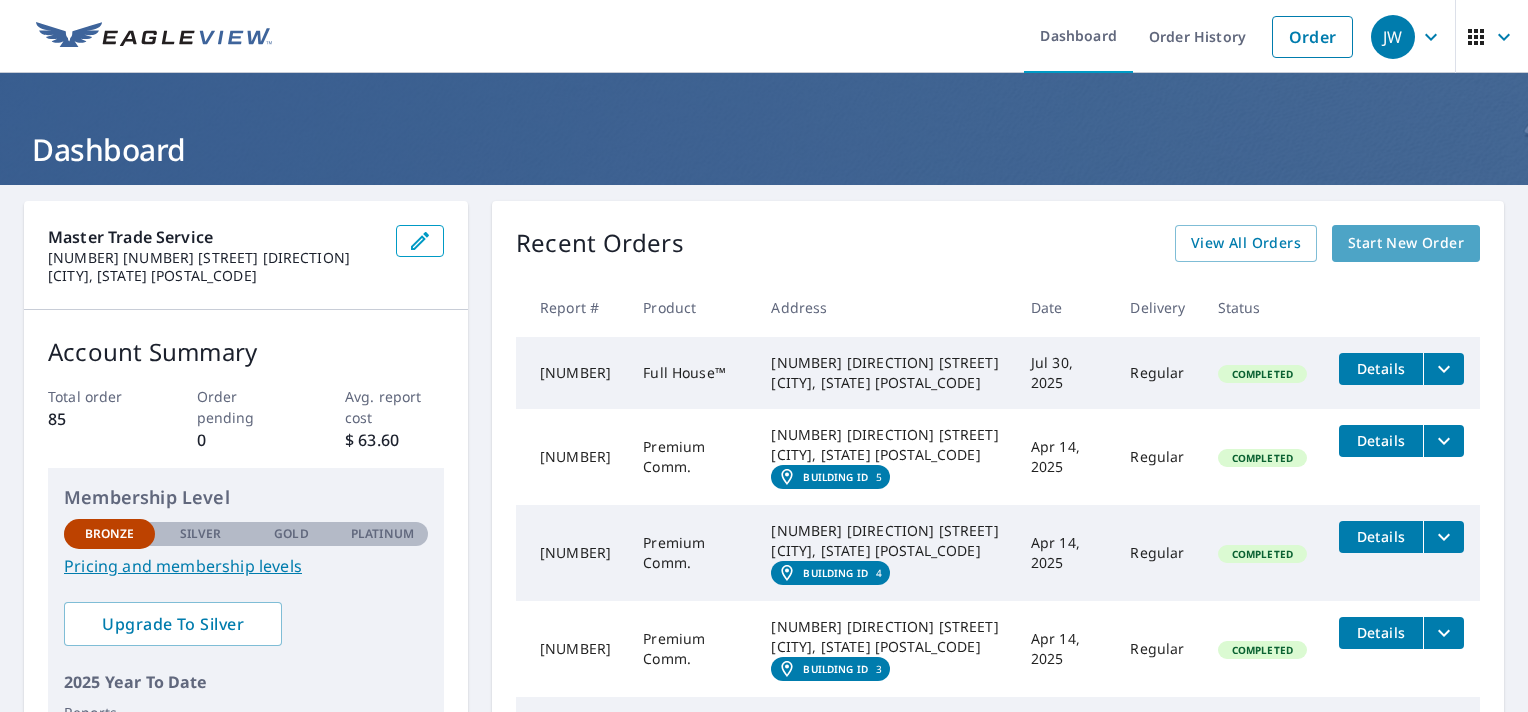 click on "Start New Order" at bounding box center (1406, 243) 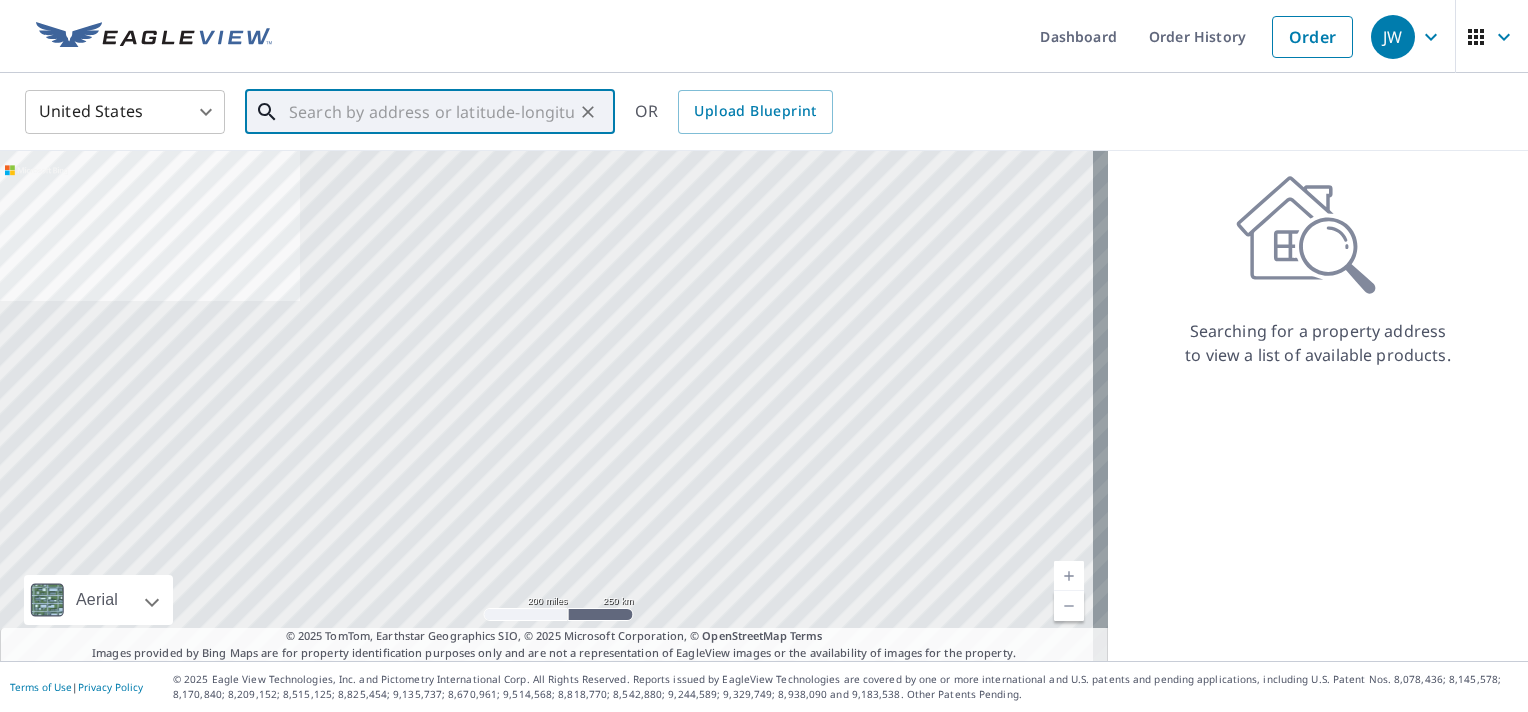 click at bounding box center (431, 112) 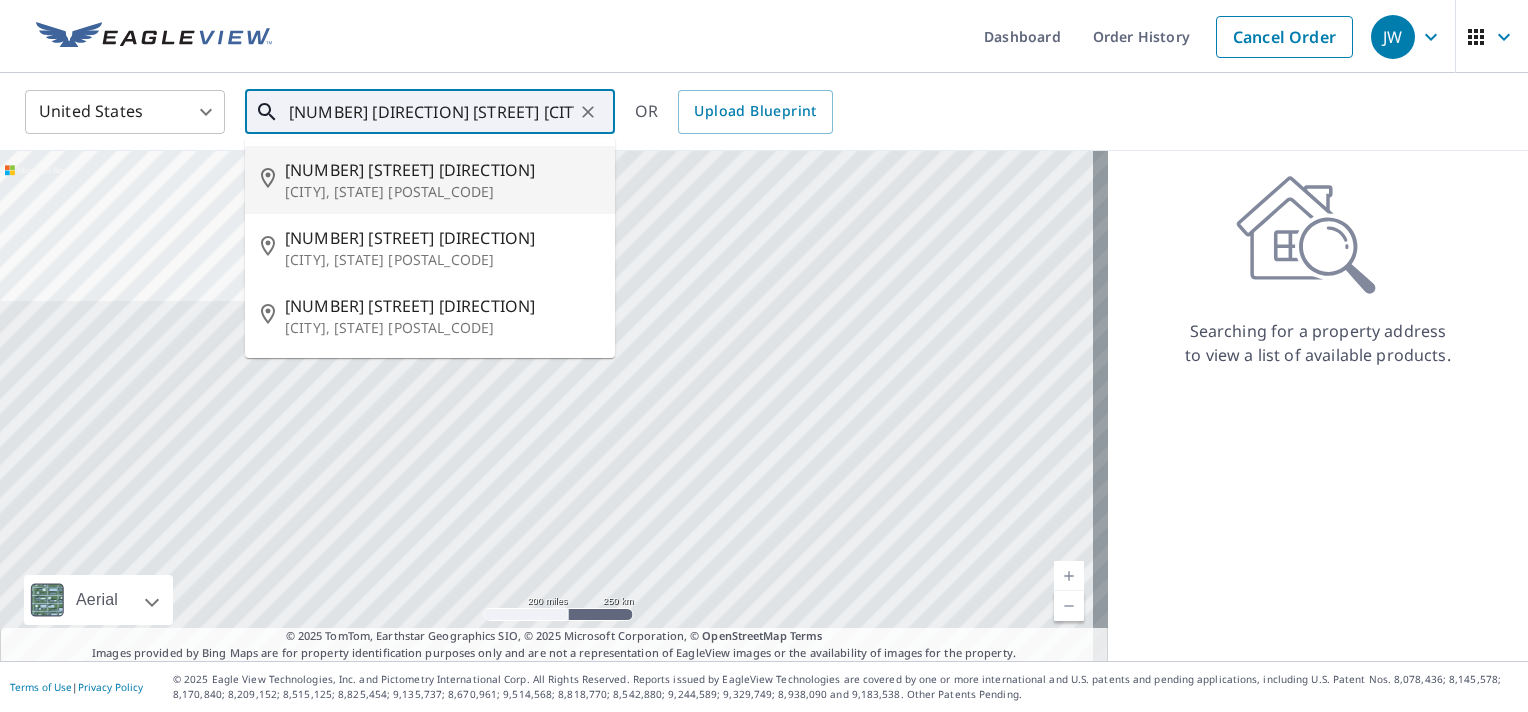 click on "[NUMBER] [STREET] [DIRECTION]" at bounding box center (442, 170) 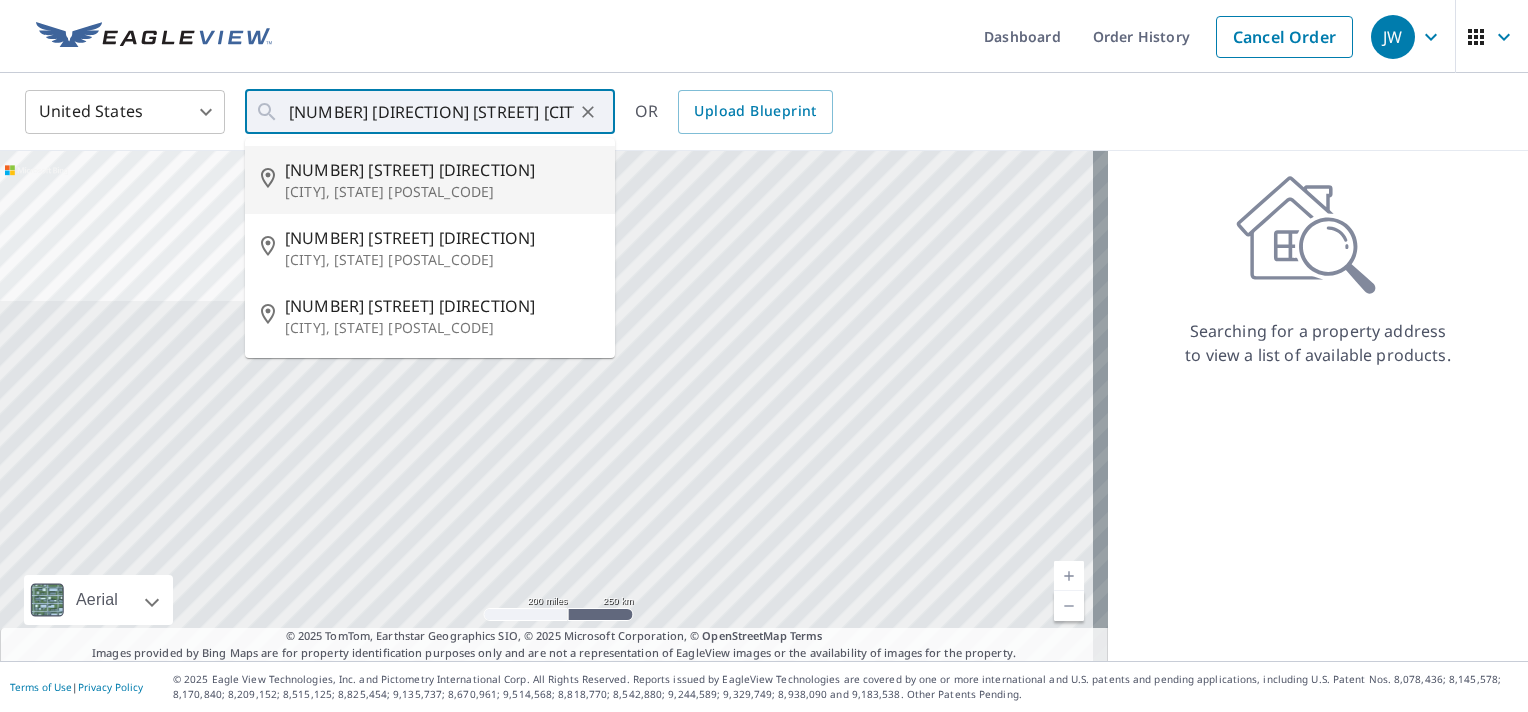 type on "[NUMBER] [STREET] [DIRECTION] [CITY], [STATE] [POSTAL_CODE]" 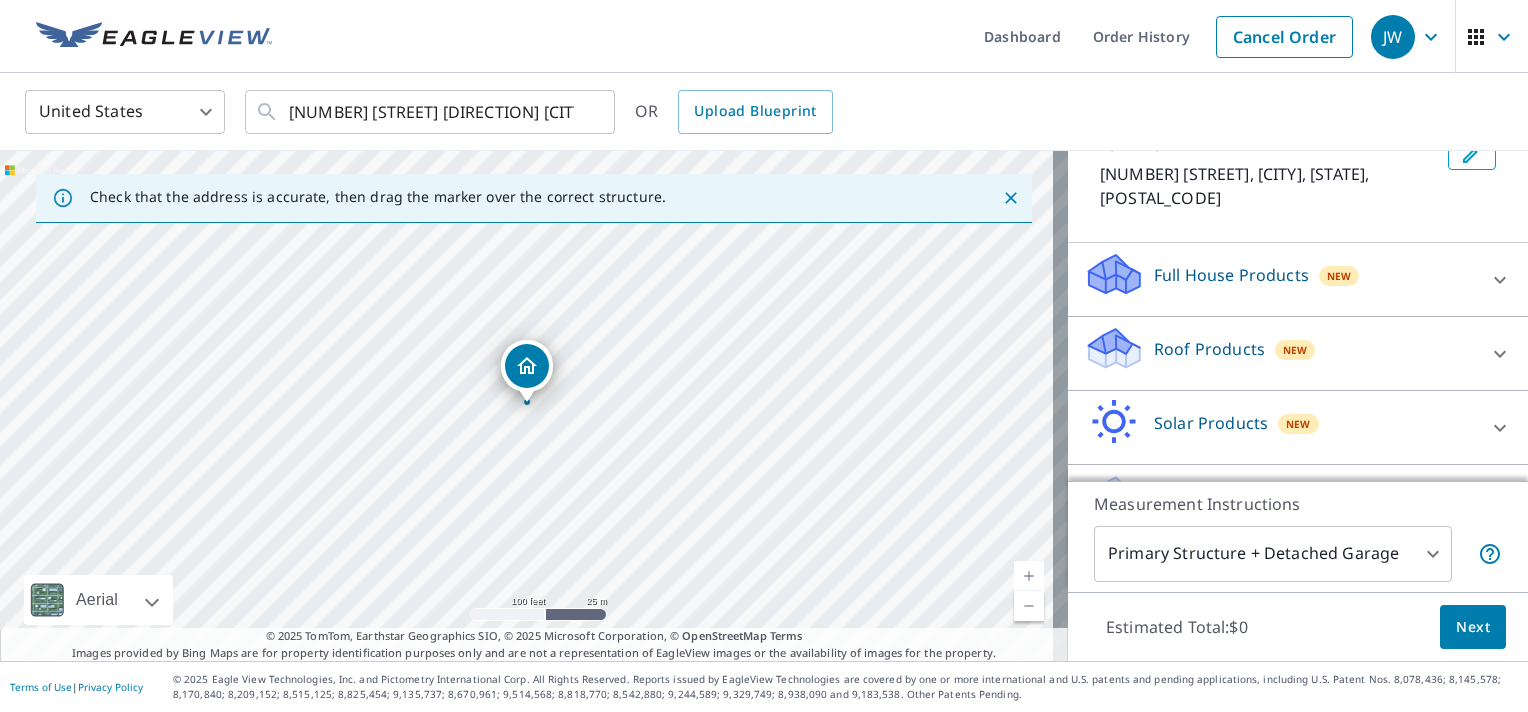 scroll, scrollTop: 172, scrollLeft: 0, axis: vertical 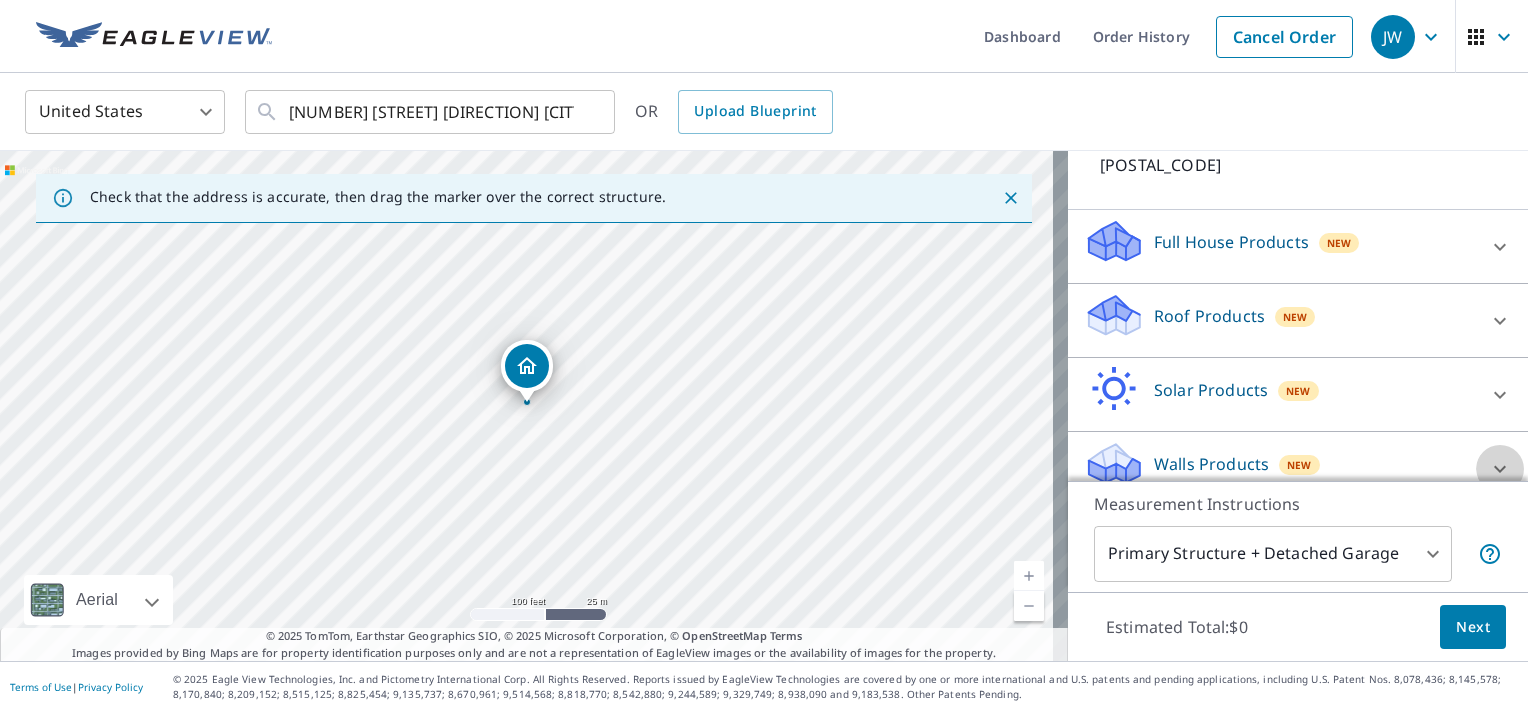 click 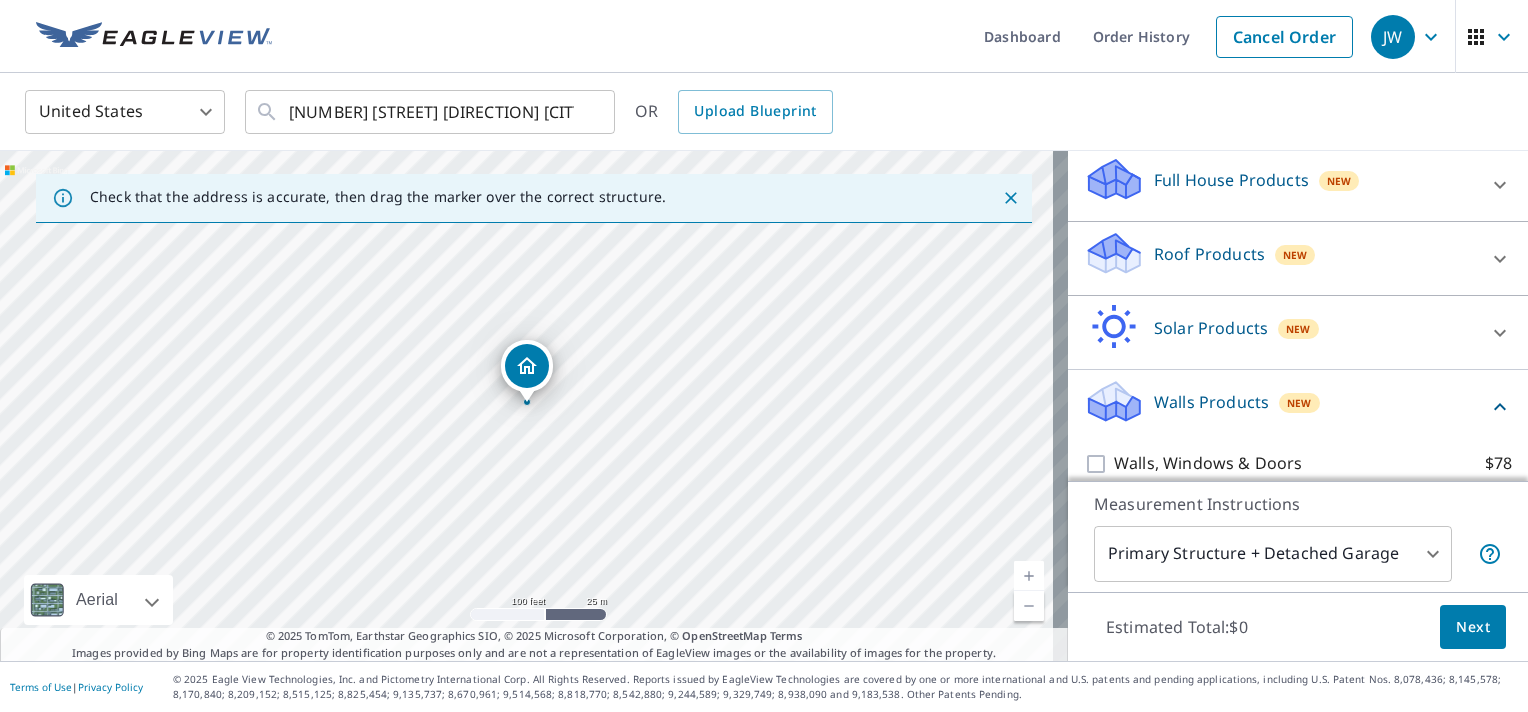 scroll, scrollTop: 284, scrollLeft: 0, axis: vertical 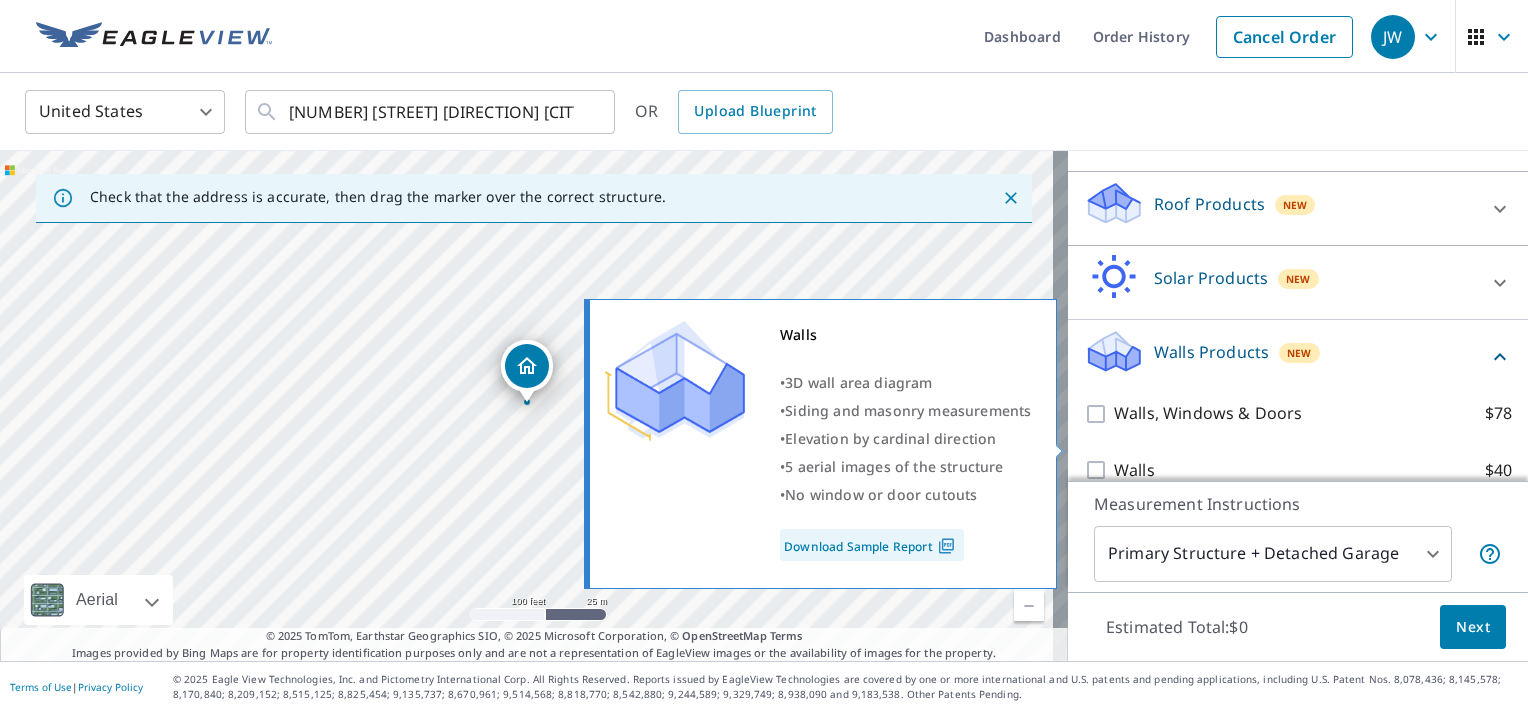 click on "Walls $40" at bounding box center [1099, 470] 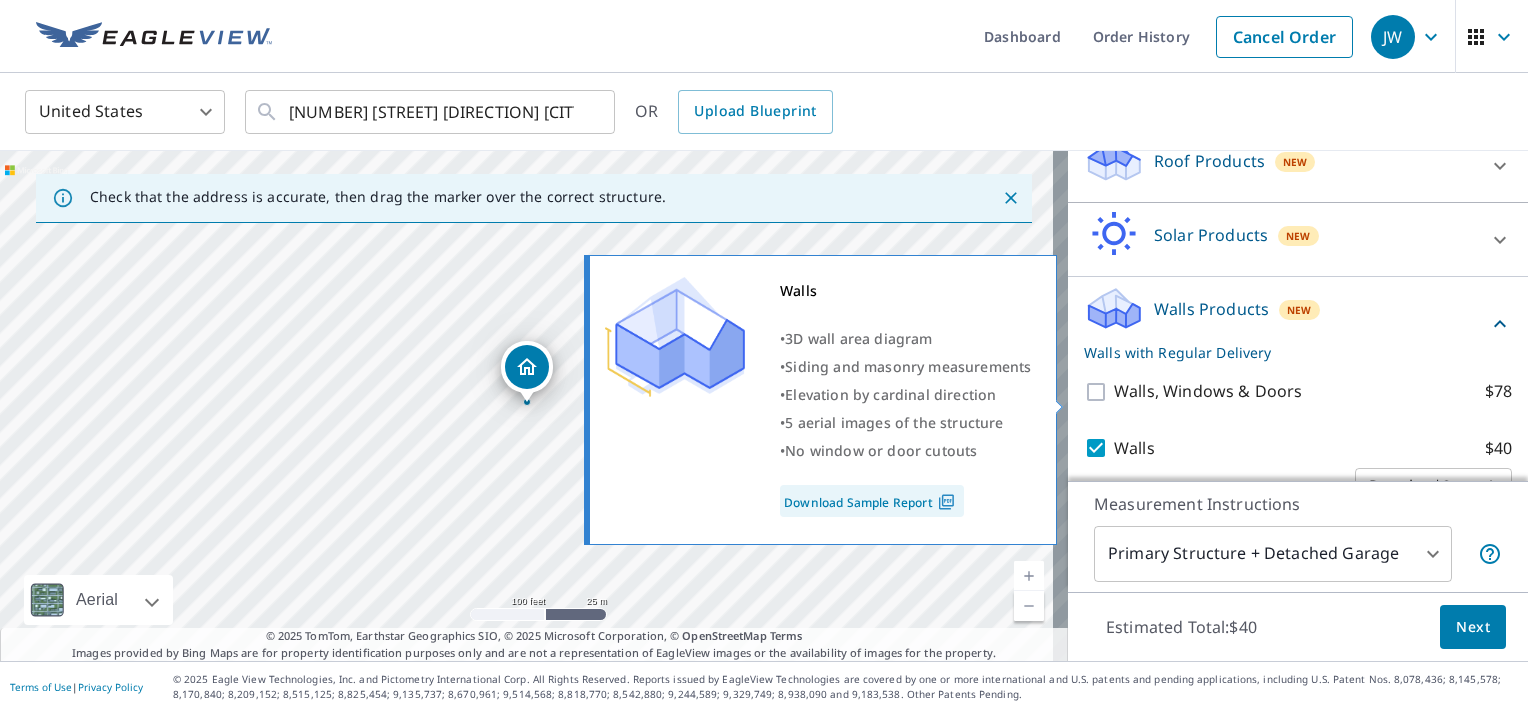 scroll, scrollTop: 349, scrollLeft: 0, axis: vertical 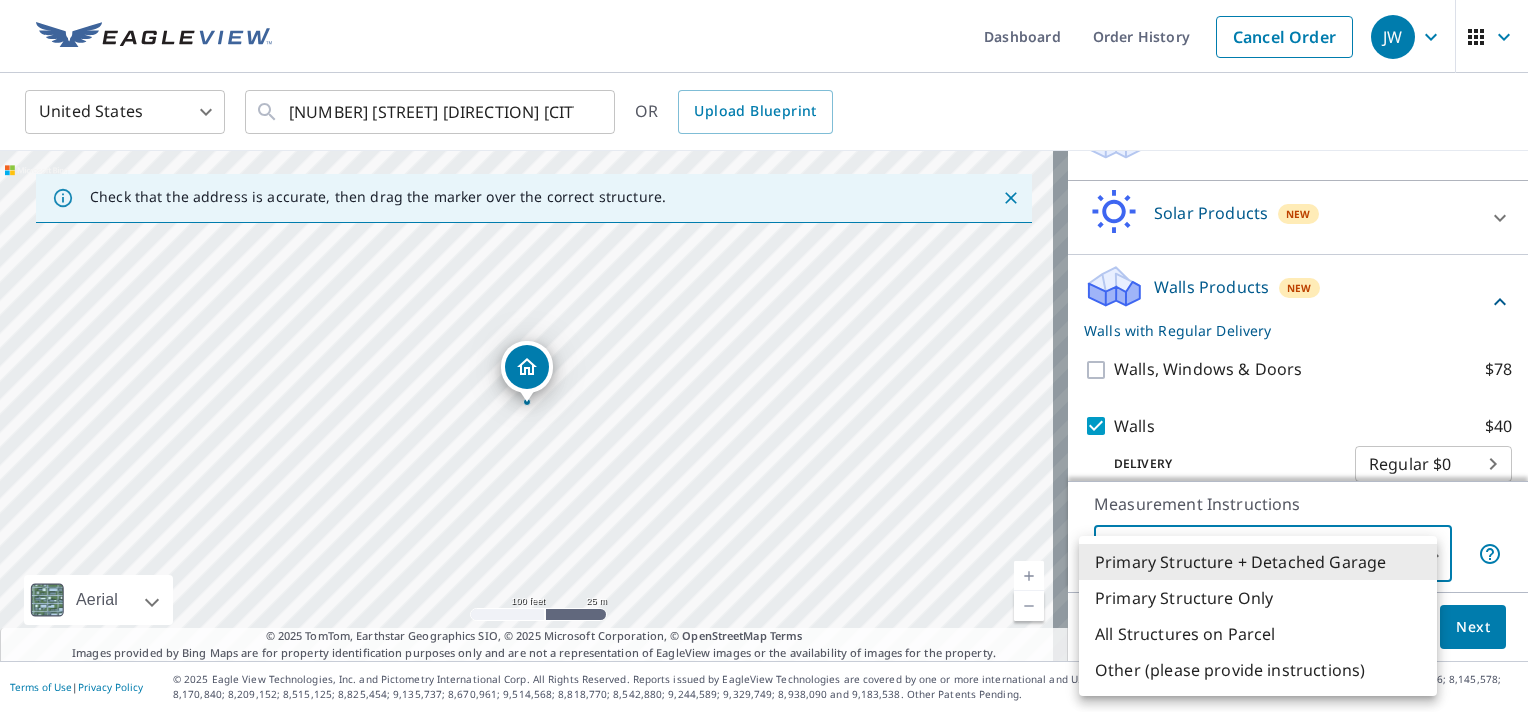 click on "[FIRST] [LAST]
Dashboard Order History Cancel Order [FIRST] [LAST] United States US ​ [NUMBER] [STREET] [CITY], [STATE] [POSTAL_CODE] ​ OR Upload Blueprint Check that the address is accurate, then drag the marker over the correct structure. [NUMBER] [STREET], [CITY], [STATE] [POSTAL_CODE] Aerial Road A standard road map Aerial A detailed look from above Labels Labels 100 feet 25 m © 2025 TomTom, © Vexcel Imaging, © 2025 Microsoft Corporation,  © OpenStreetMap Terms © 2025 TomTom, Earthstar Geographics SIO, © 2025 Microsoft Corporation, ©   OpenStreetMap   Terms Images provided by Bing Maps are for property identification purposes only and are not a representation of EagleView images or the availability of images for the property. PROPERTY TYPE Residential Commercial Multi-Family This is a complex BUILDING ID [NUMBER] [STREET], [CITY], [STATE], [POSTAL_CODE] Full House Products New Full House™ $[PRICE] Roof Products New Premium $[PRICE] - $[PRICE] Standard $[PRICE] QuickSquares™ $[PRICE] Gutter $[PRICE] Bid Perfect™ $[PRICE] Solar Products New Inform Essentials+ New" at bounding box center (764, 356) 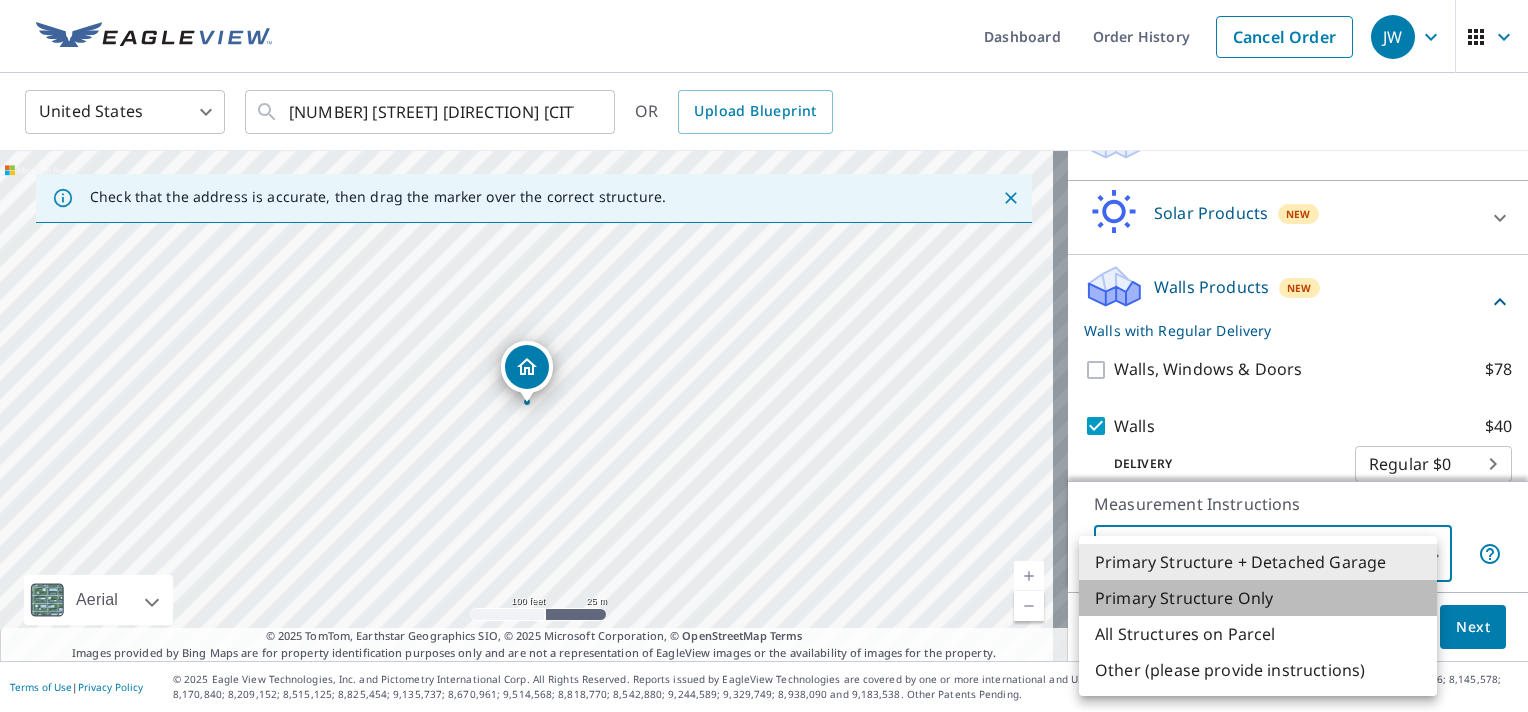 click on "Primary Structure Only" at bounding box center (1258, 598) 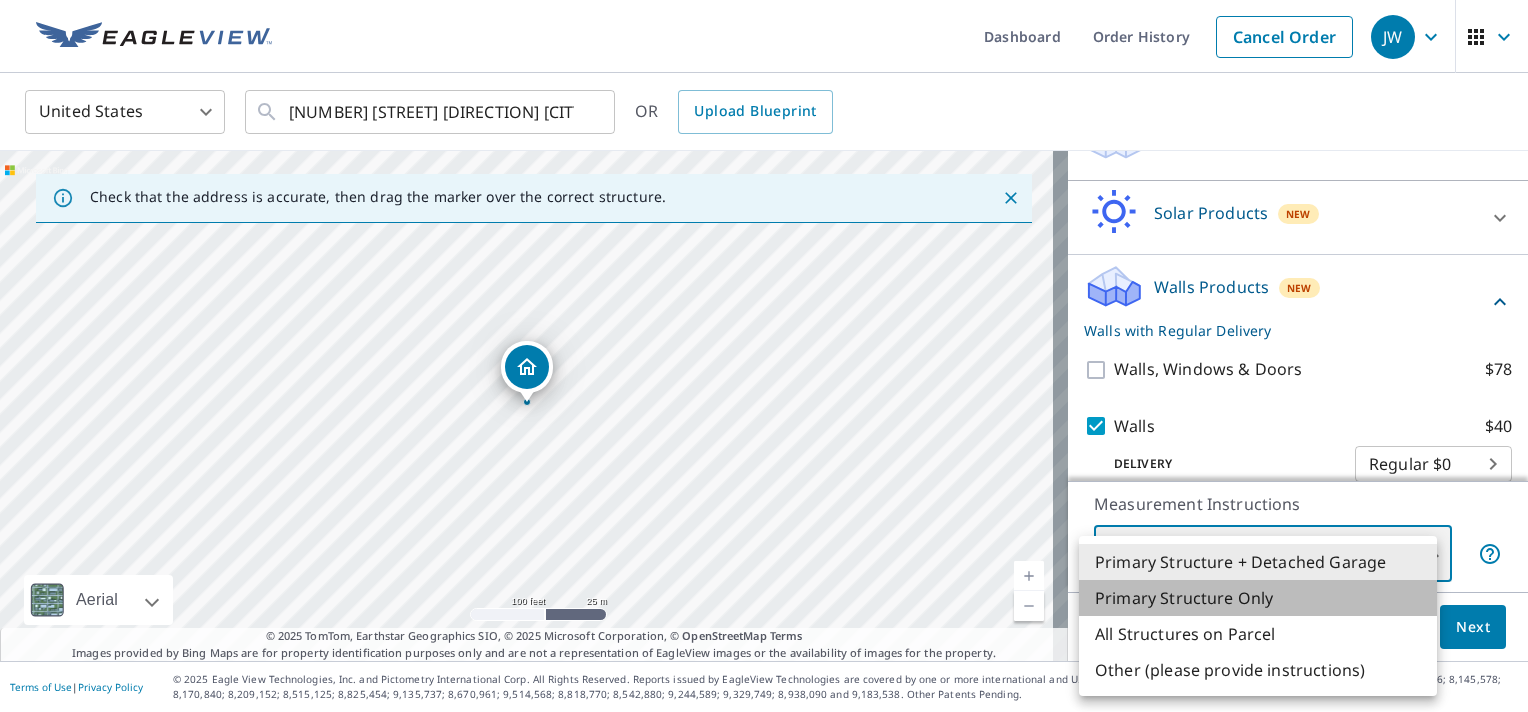 type on "2" 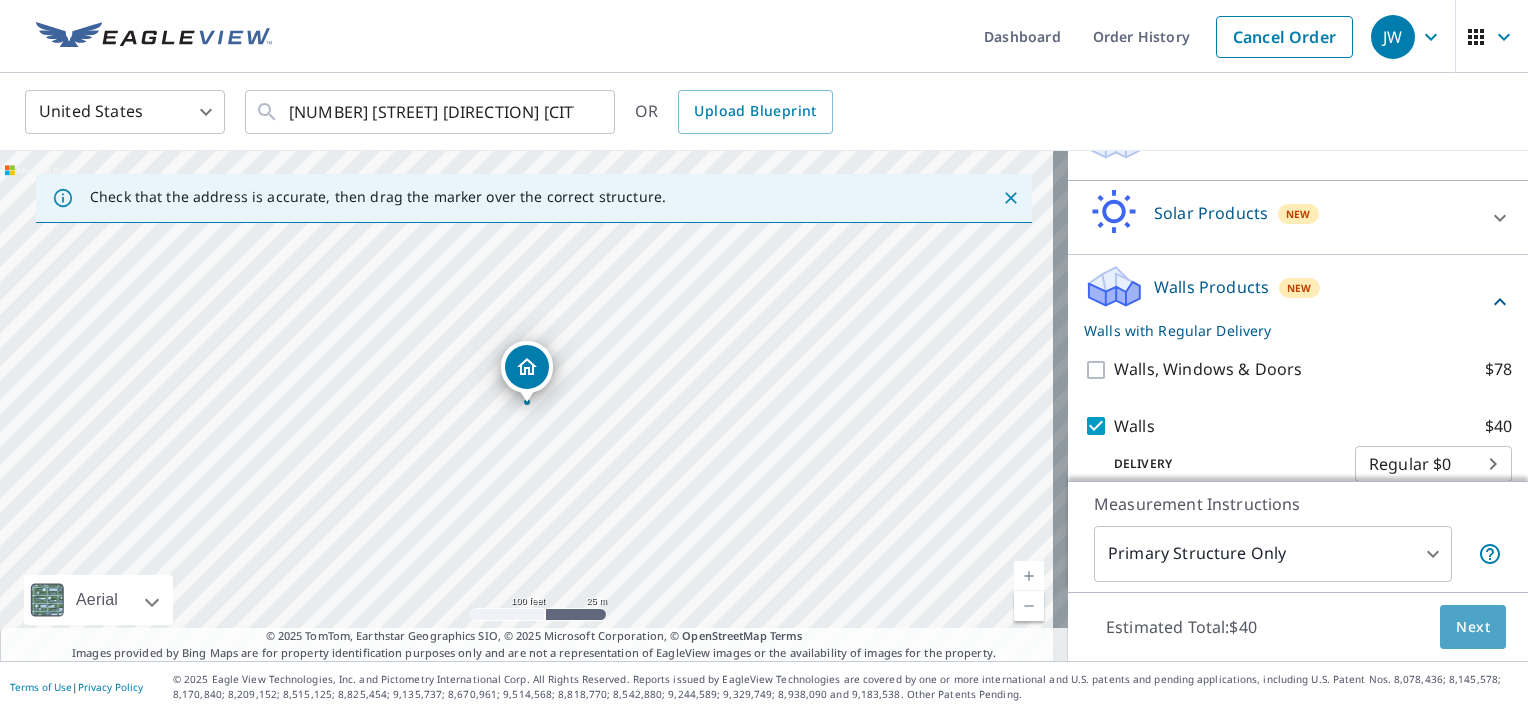 click on "Next" at bounding box center [1473, 627] 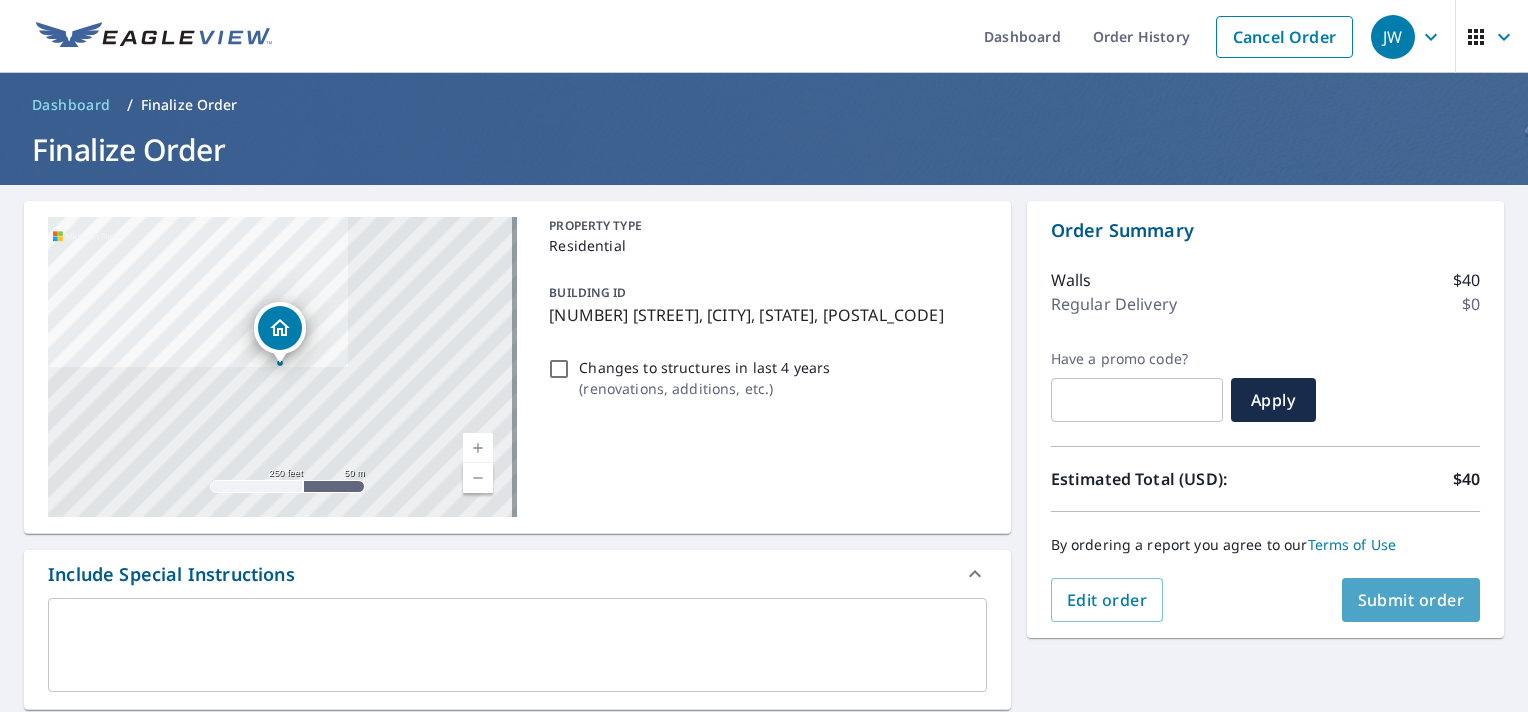 click on "Submit order" at bounding box center [1411, 600] 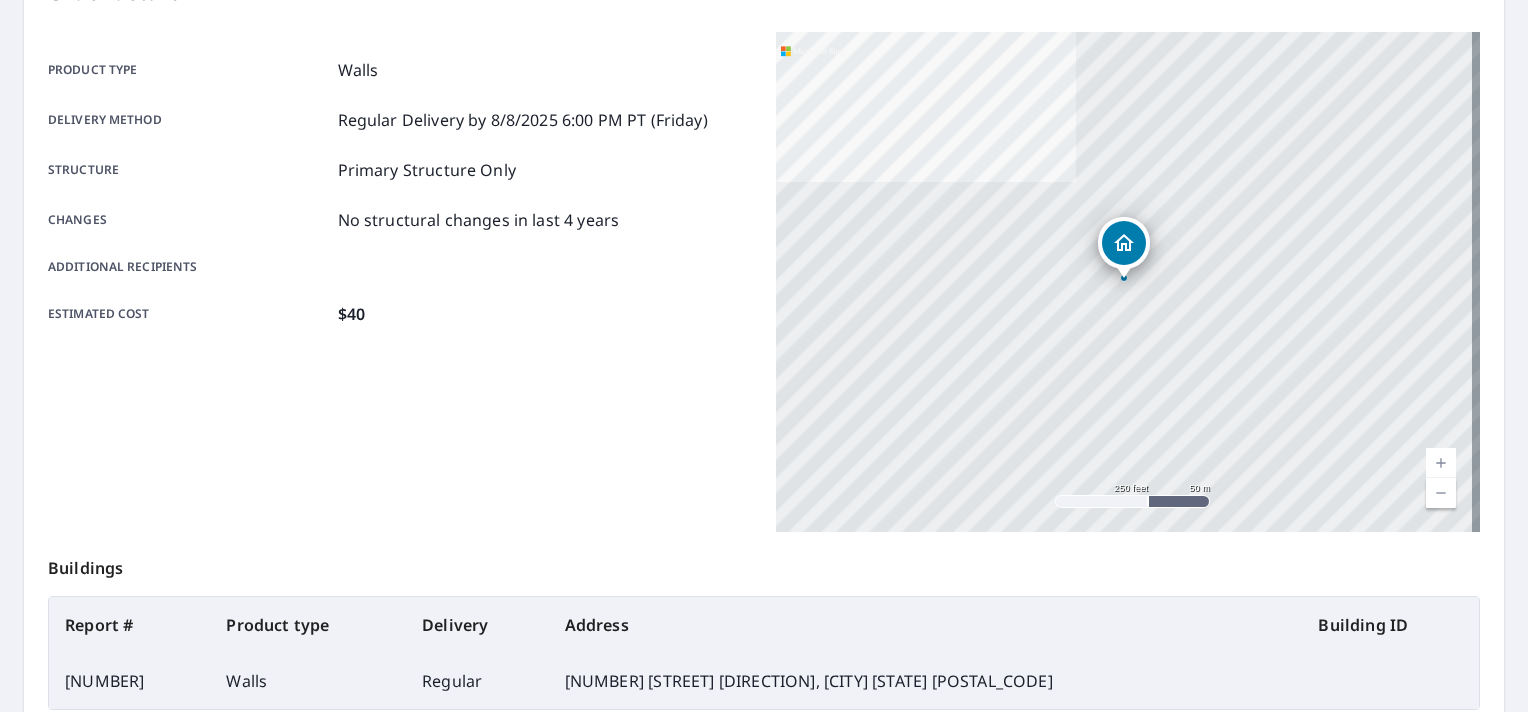 scroll, scrollTop: 400, scrollLeft: 0, axis: vertical 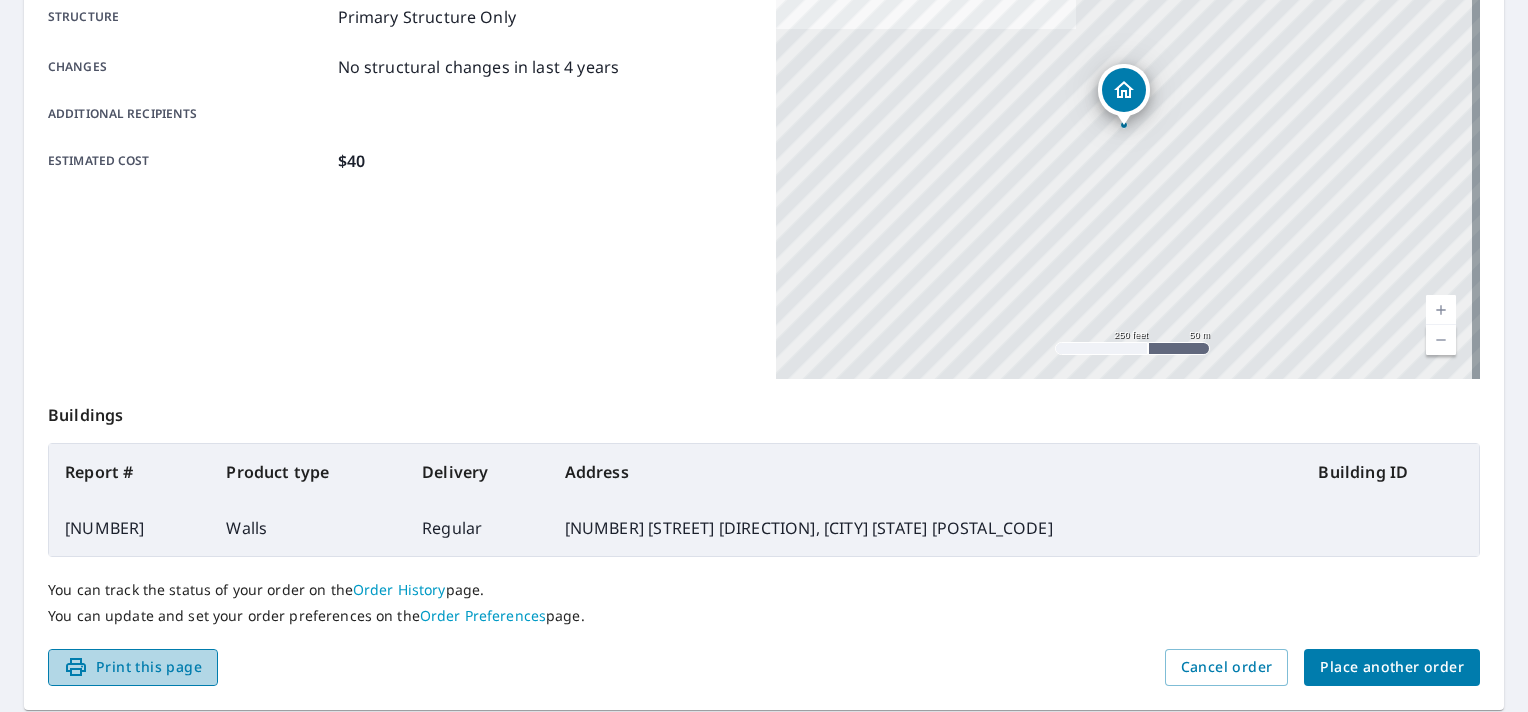 click on "Print this page" at bounding box center [133, 667] 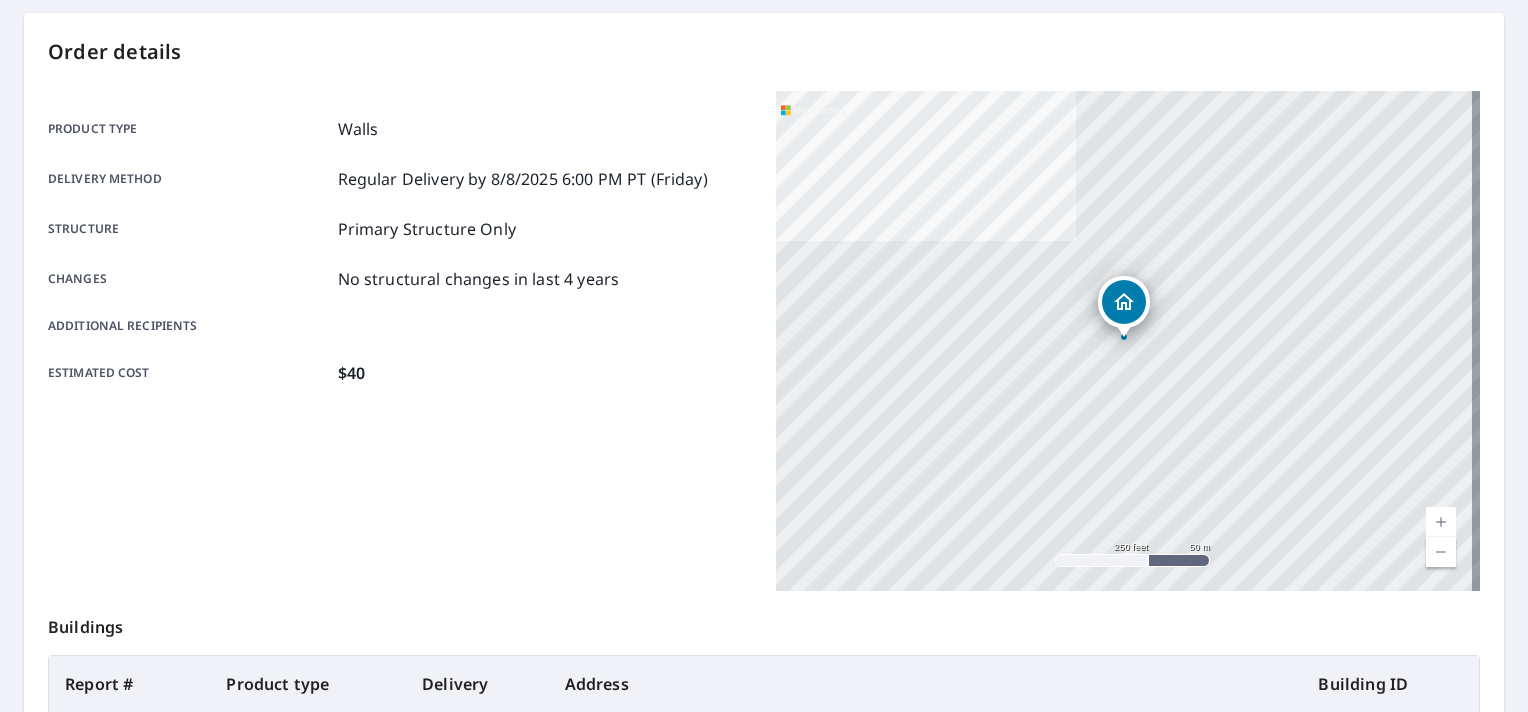 scroll, scrollTop: 464, scrollLeft: 0, axis: vertical 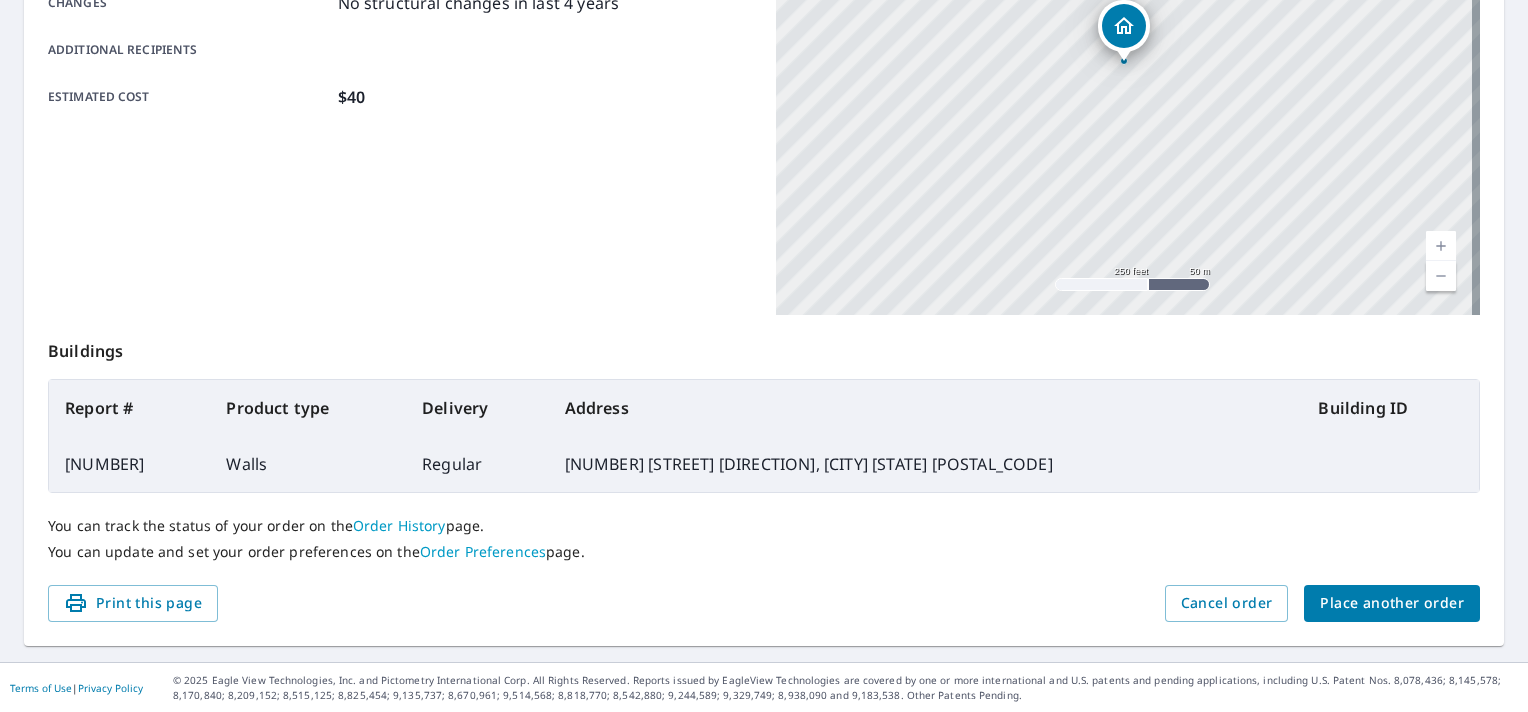 click on "Place another order" at bounding box center (1392, 603) 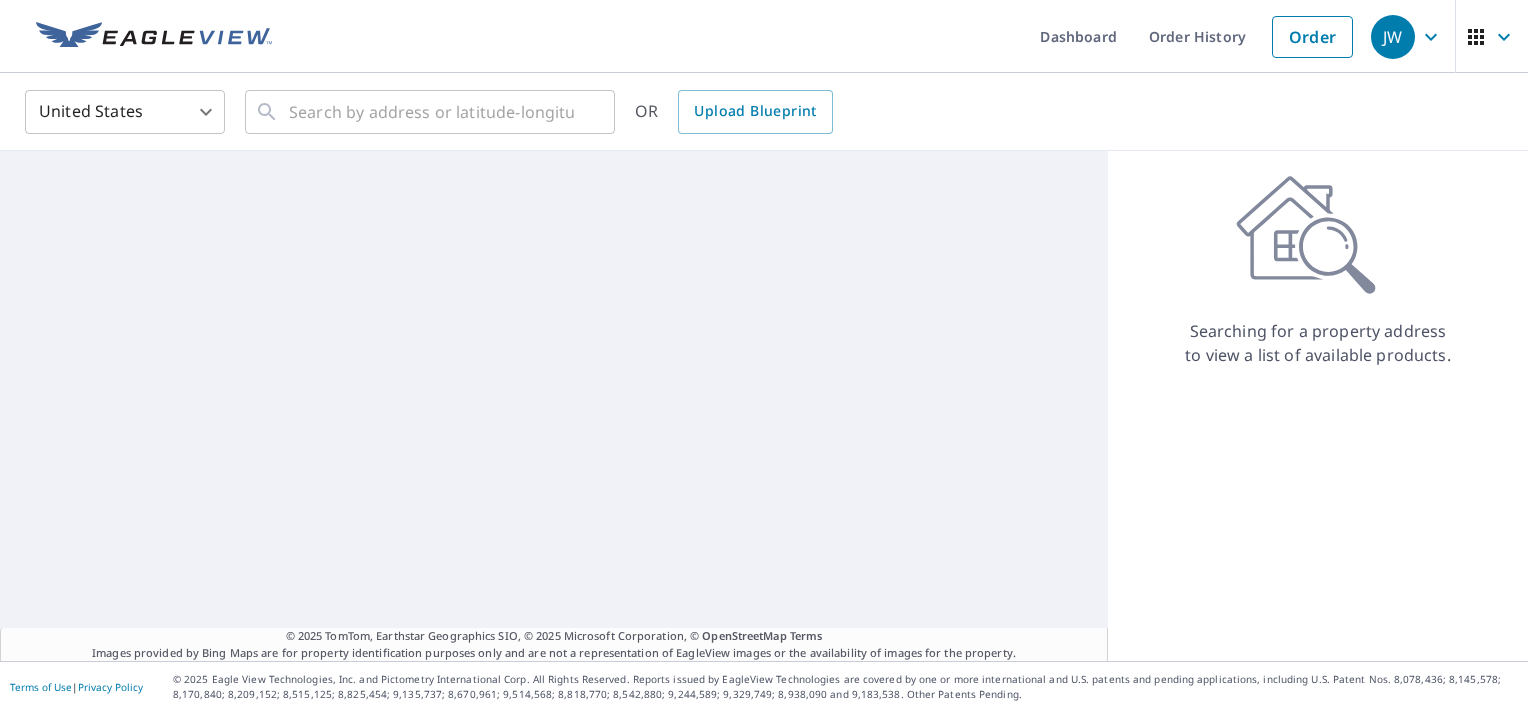scroll, scrollTop: 0, scrollLeft: 0, axis: both 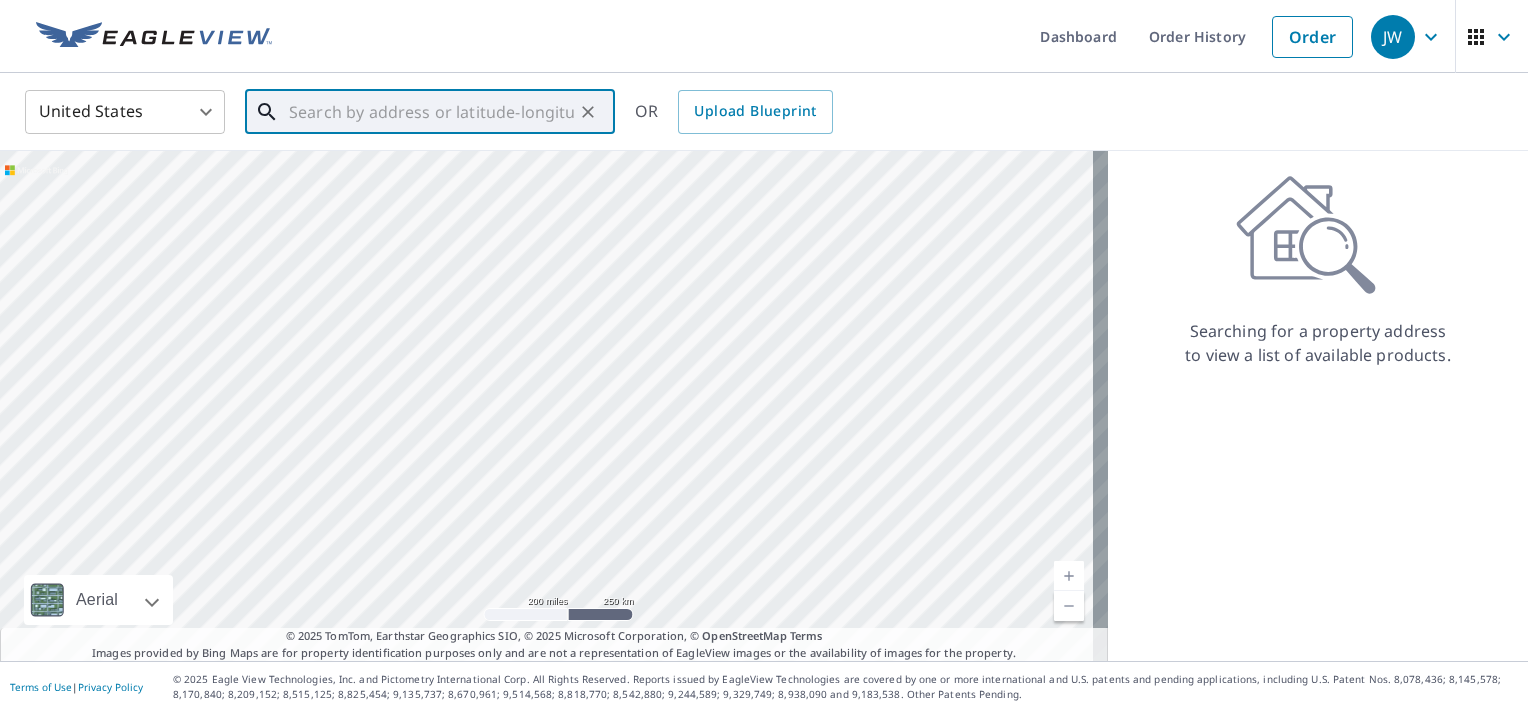 click at bounding box center [431, 112] 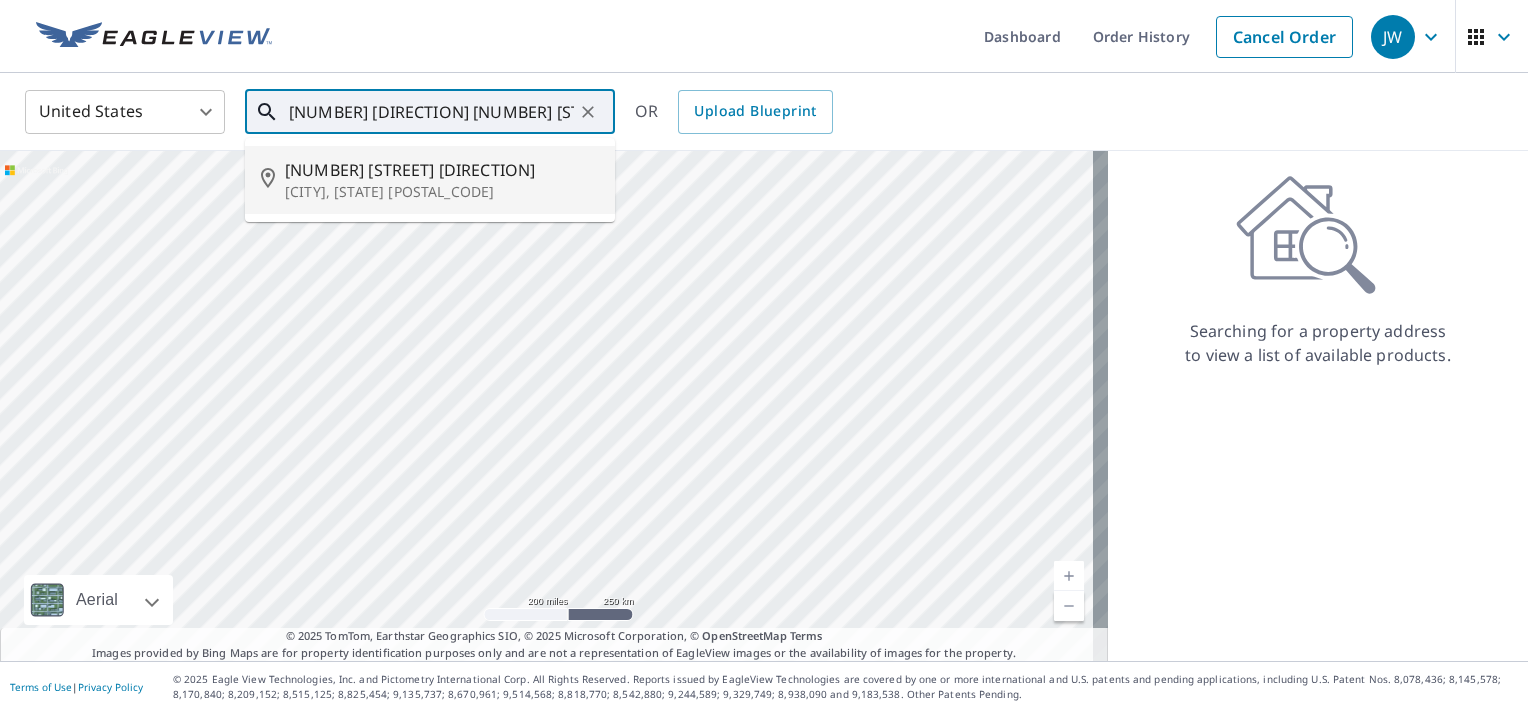click on "[CITY], [STATE] [POSTAL_CODE]" at bounding box center [442, 192] 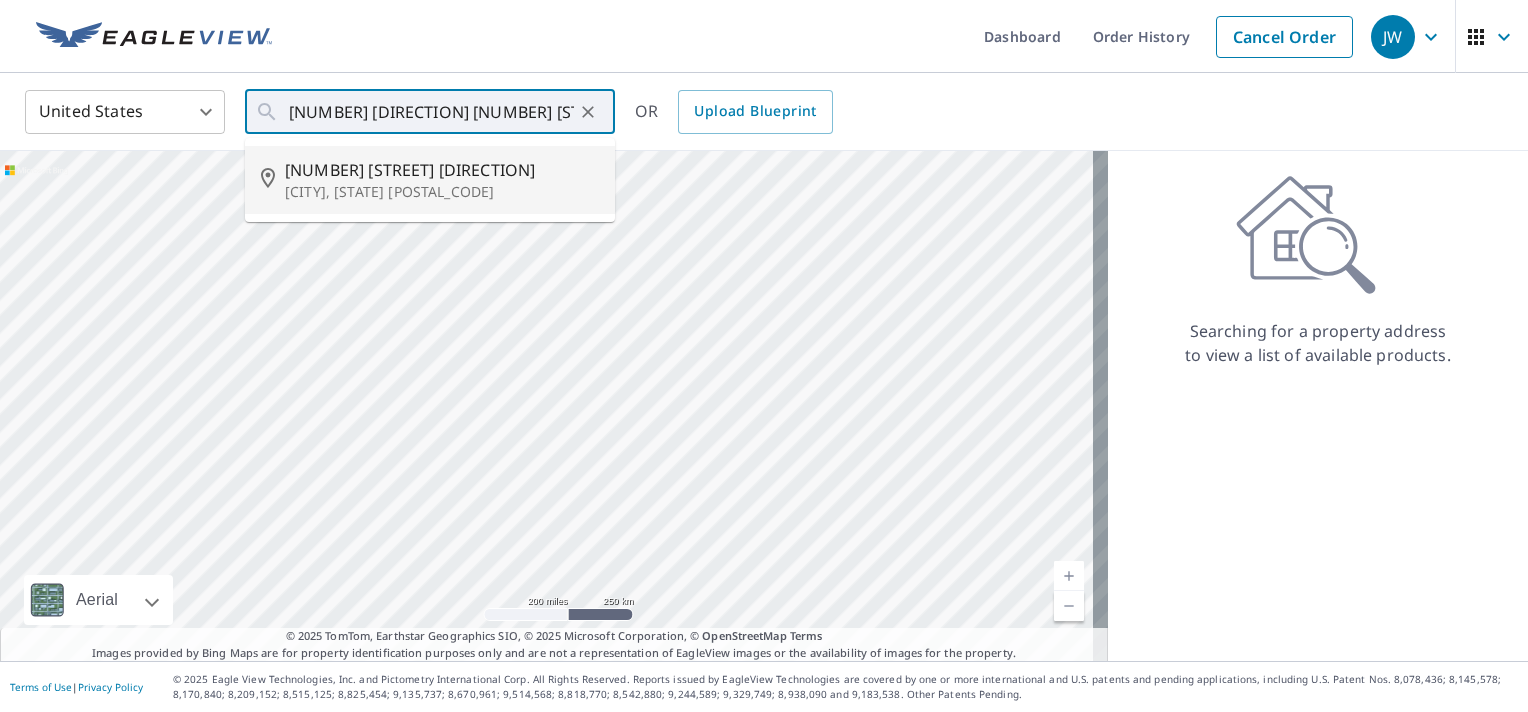 type on "[NUMBER] [STREET] [DIRECTION] [CITY], [STATE] [POSTAL_CODE]" 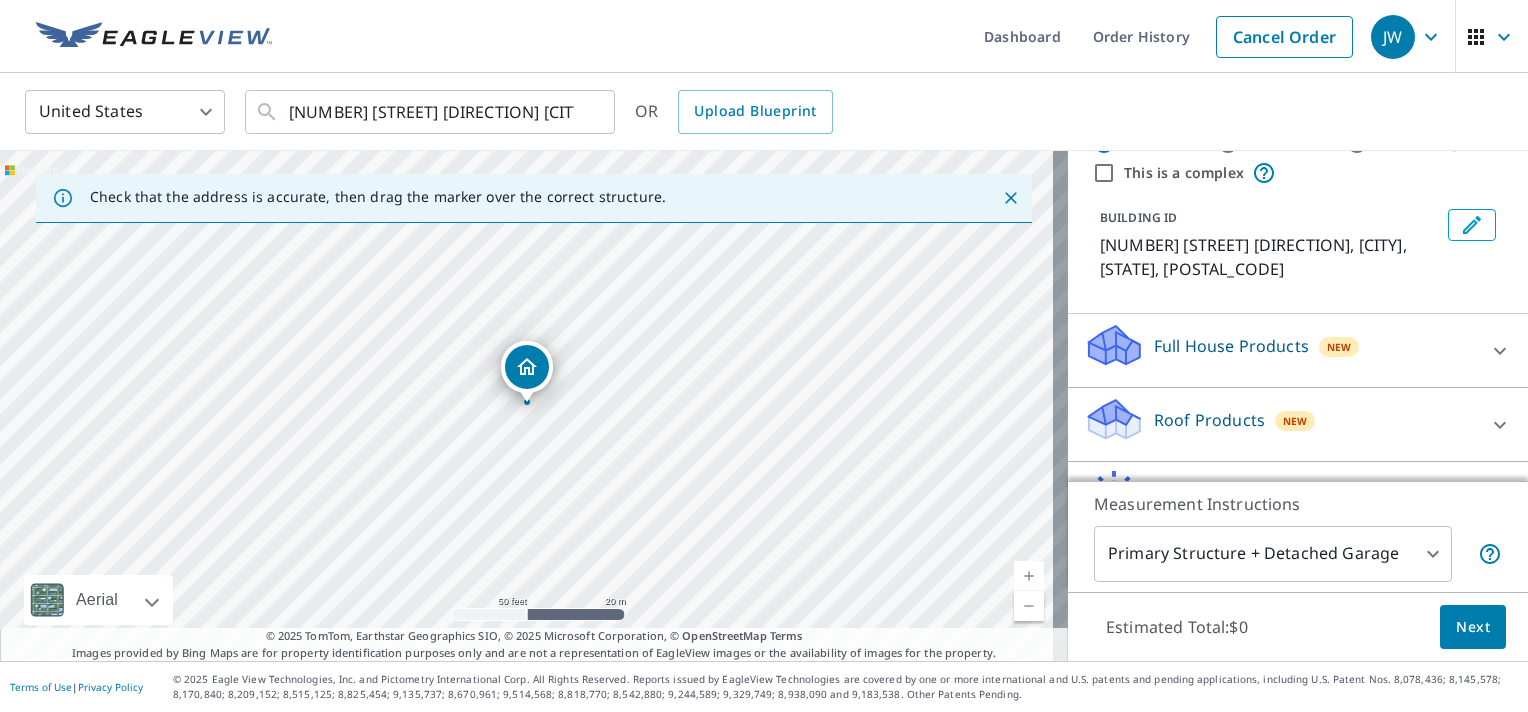 scroll, scrollTop: 172, scrollLeft: 0, axis: vertical 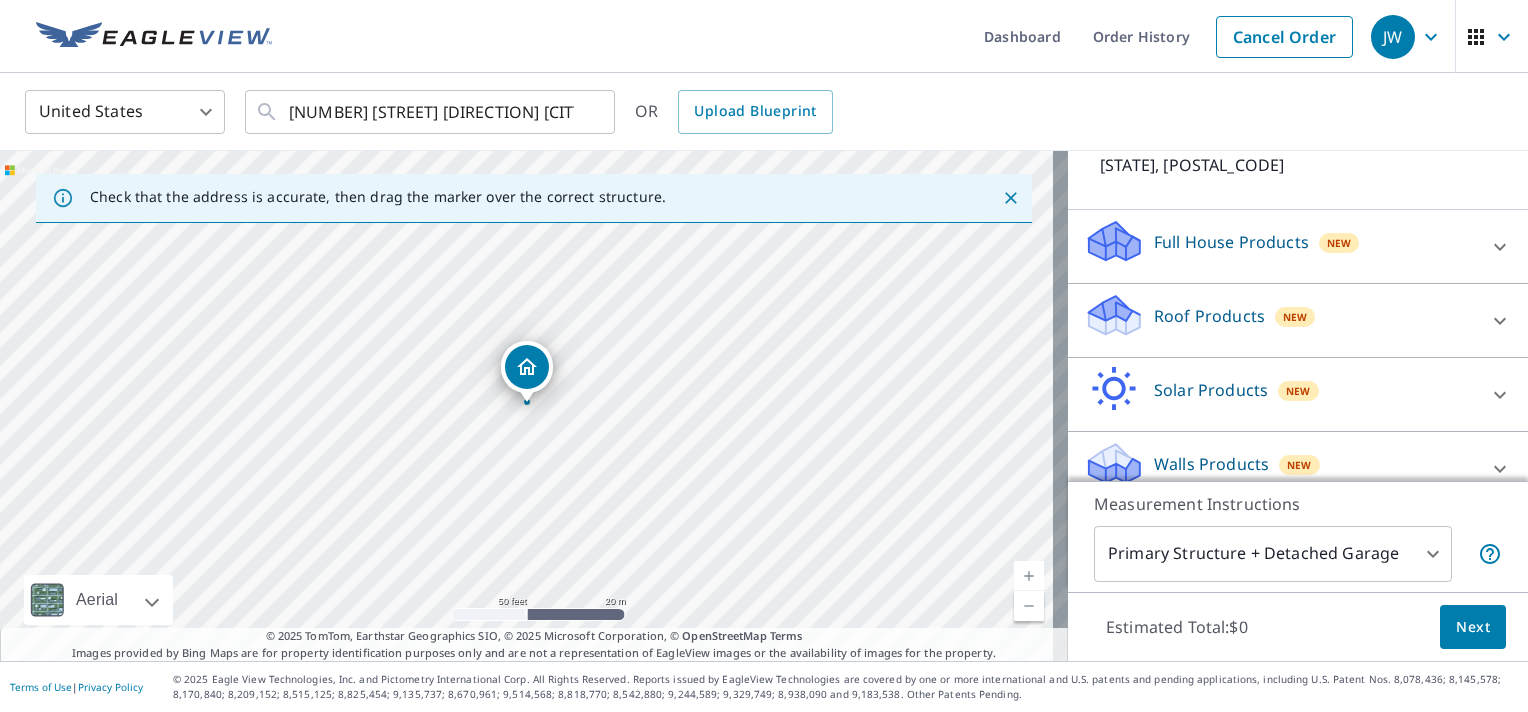 click 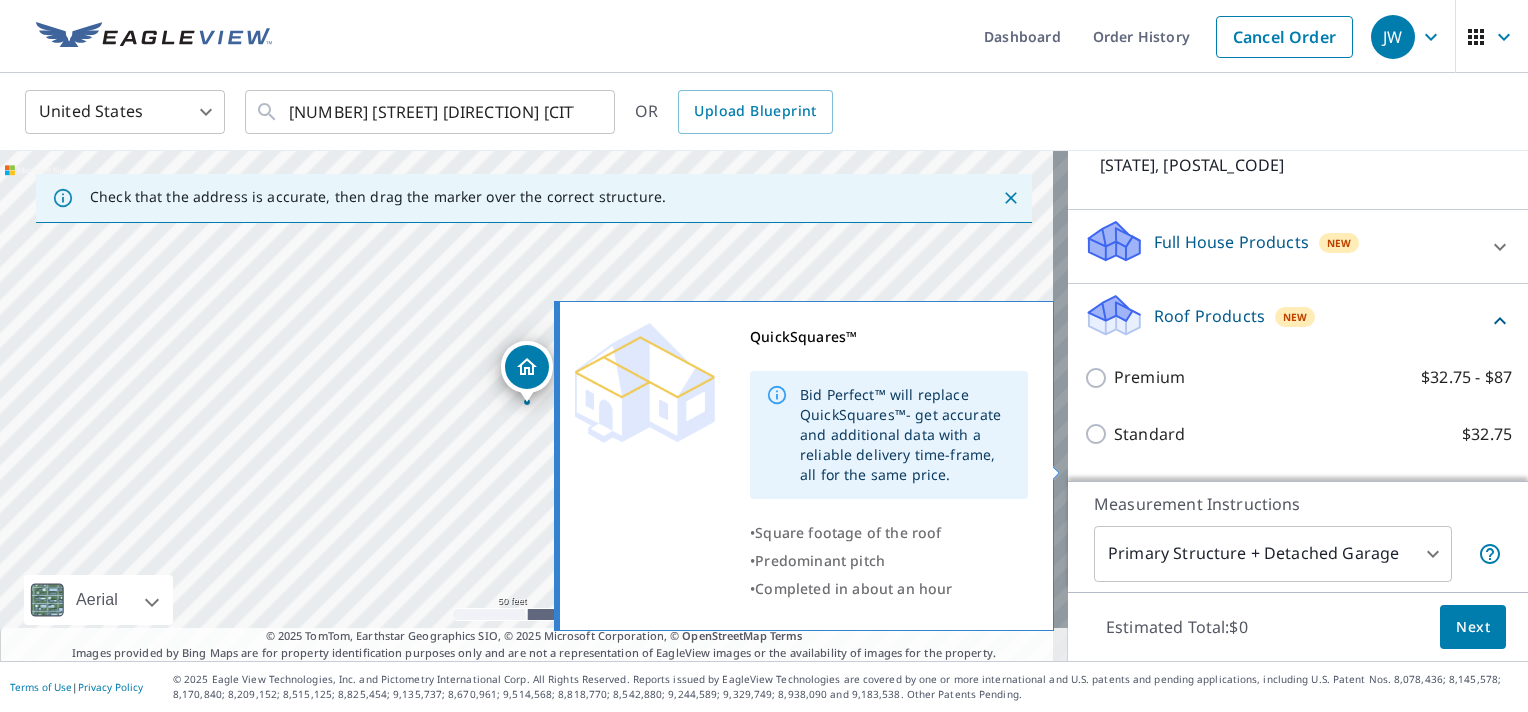 scroll, scrollTop: 272, scrollLeft: 0, axis: vertical 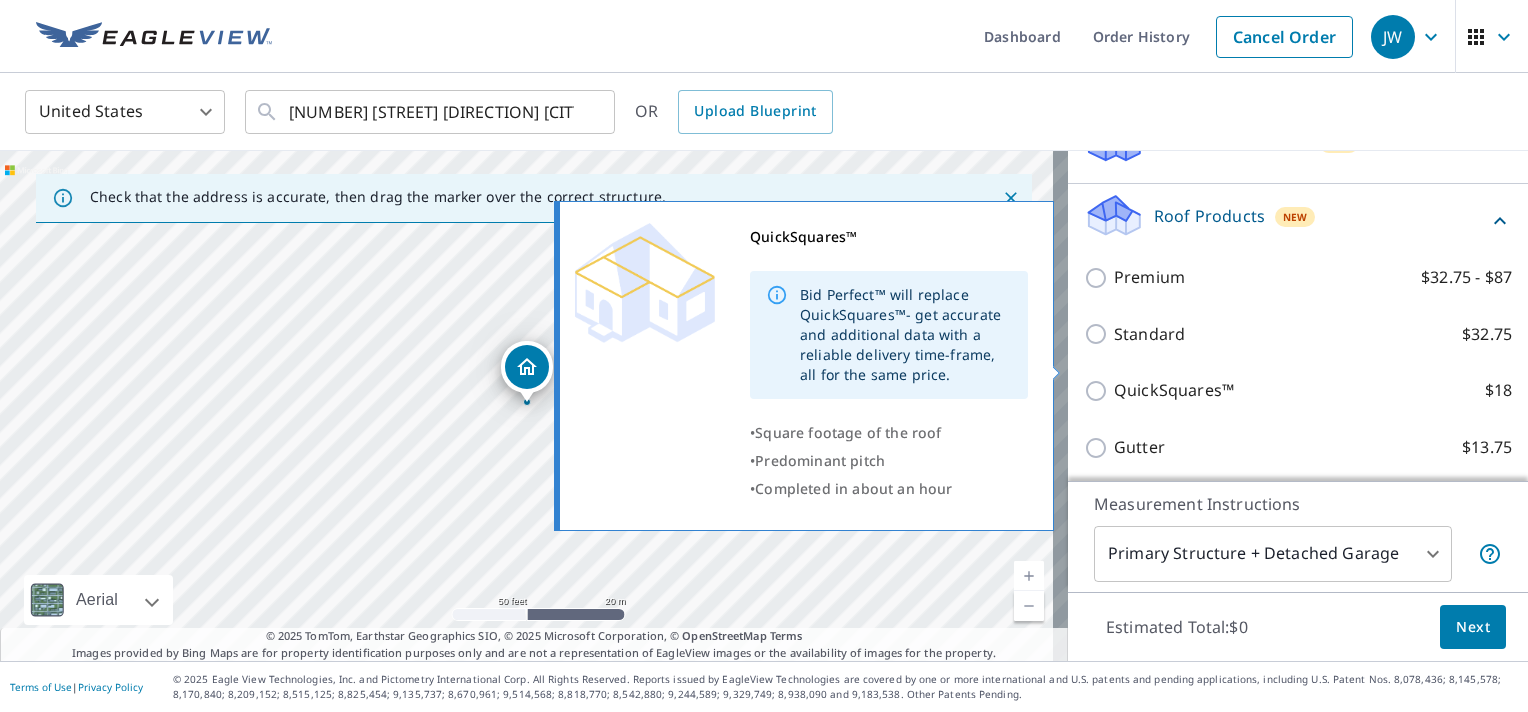 click on "QuickSquares™ $18" at bounding box center (1099, 391) 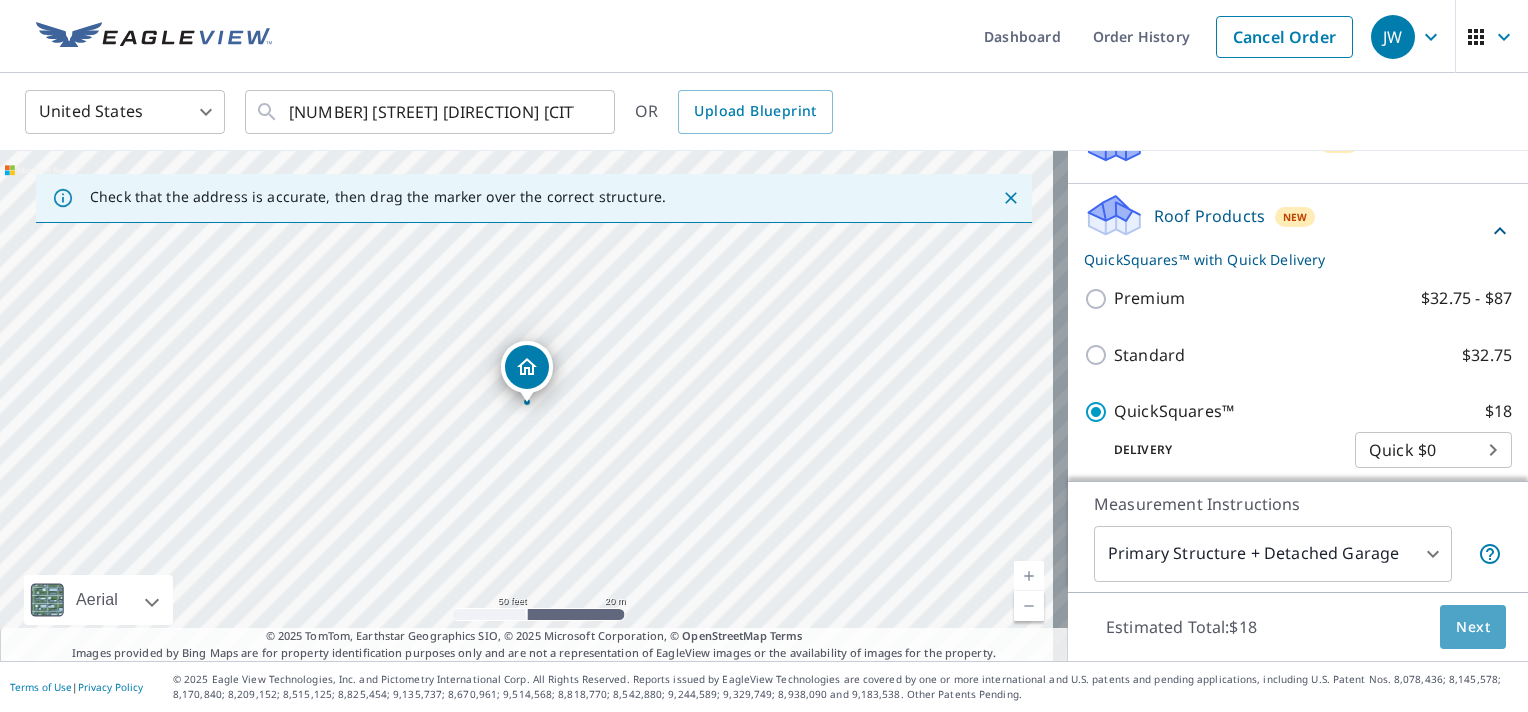 click on "Next" at bounding box center [1473, 627] 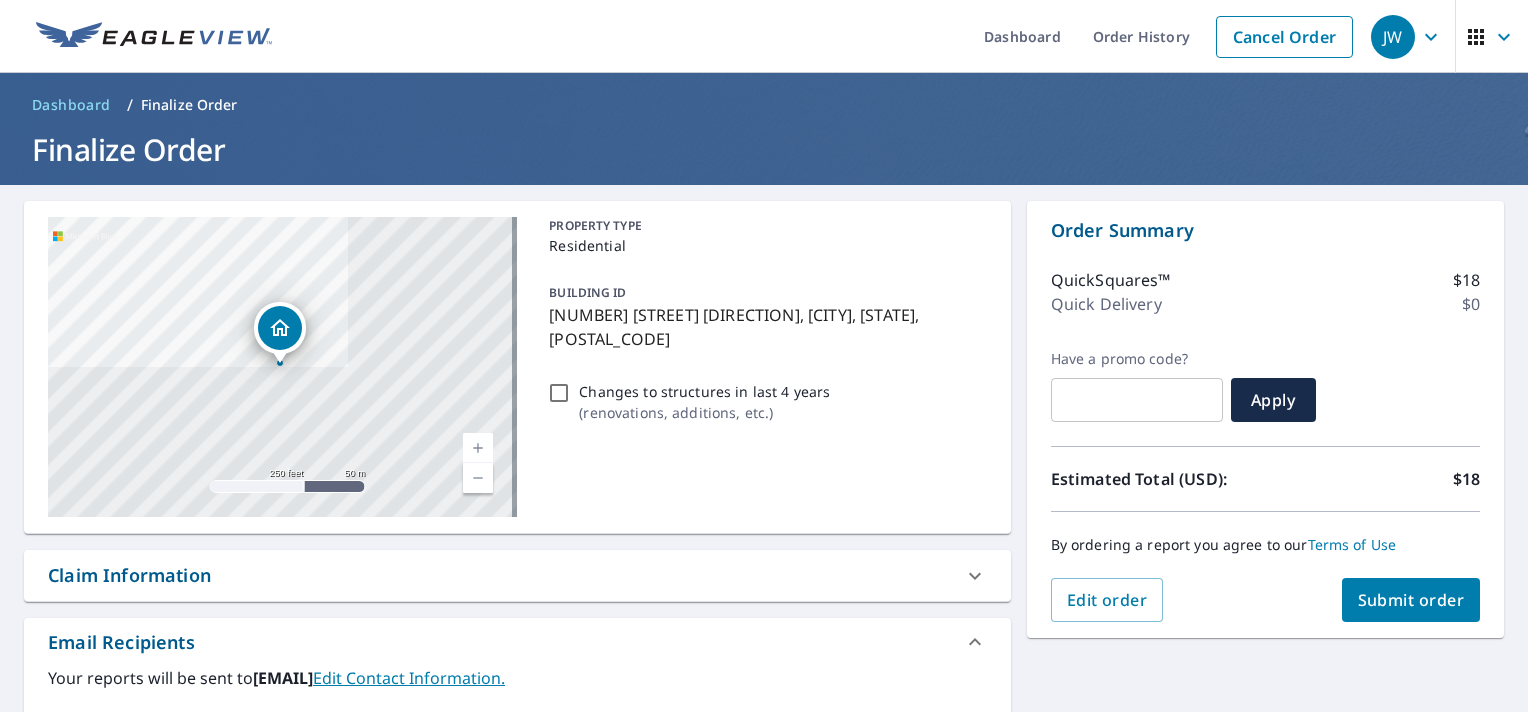 click on "Submit order" at bounding box center [1411, 600] 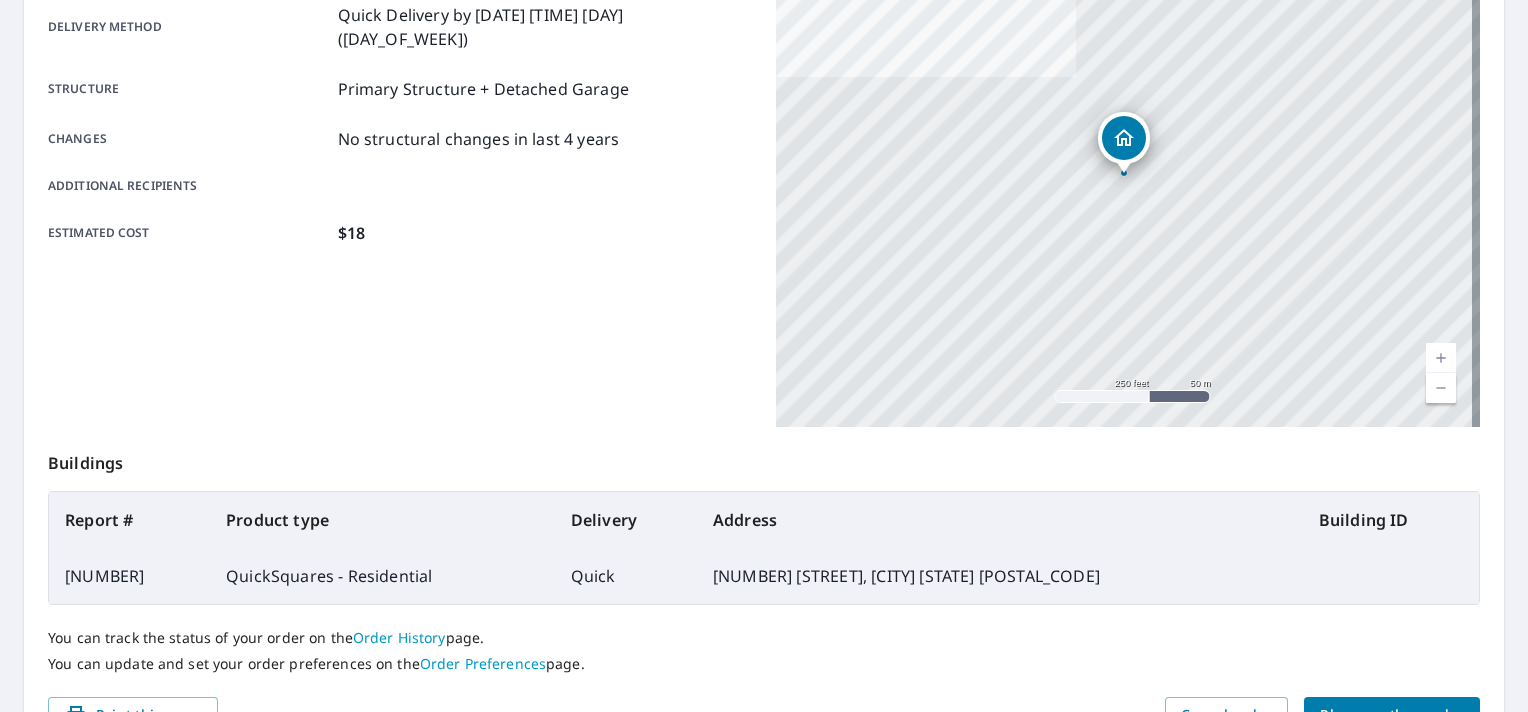 scroll, scrollTop: 464, scrollLeft: 0, axis: vertical 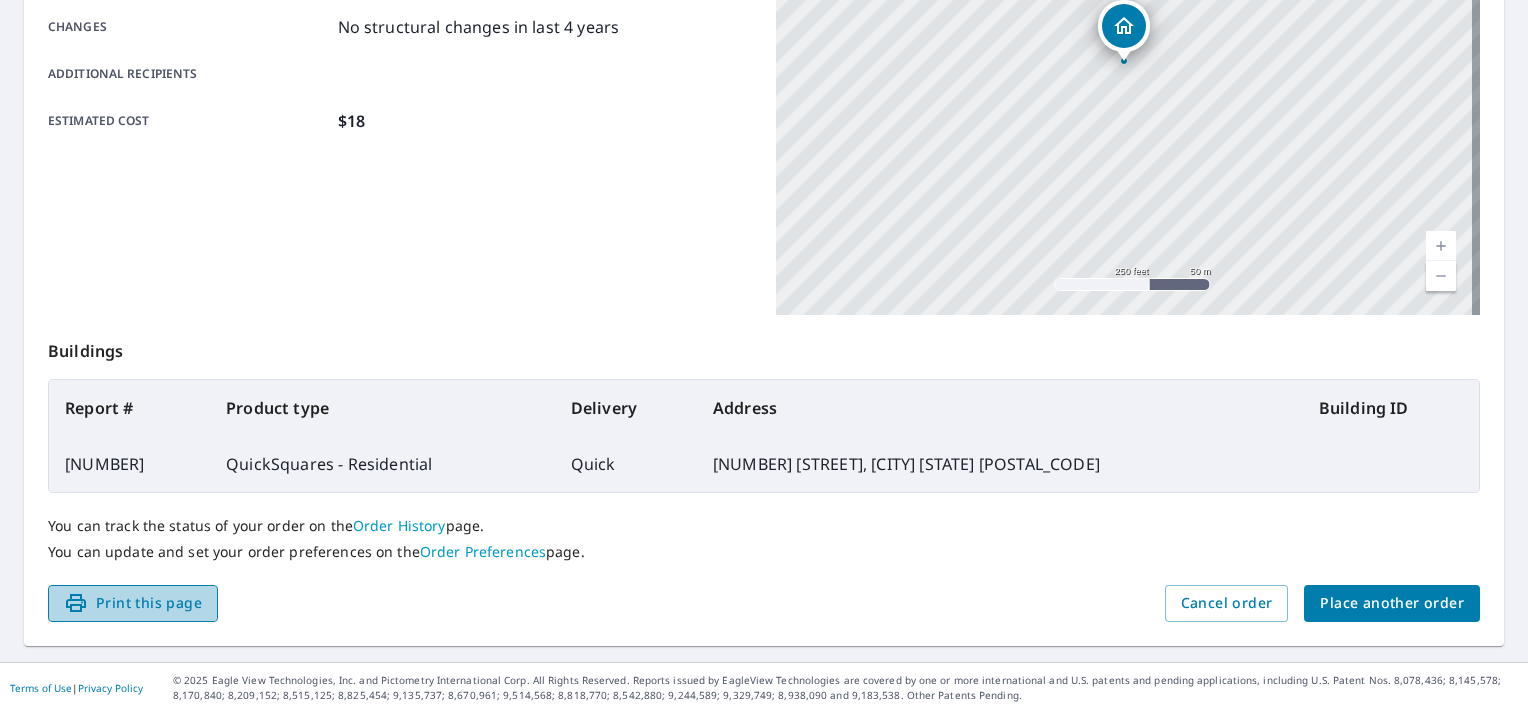 click on "Print this page" at bounding box center (133, 603) 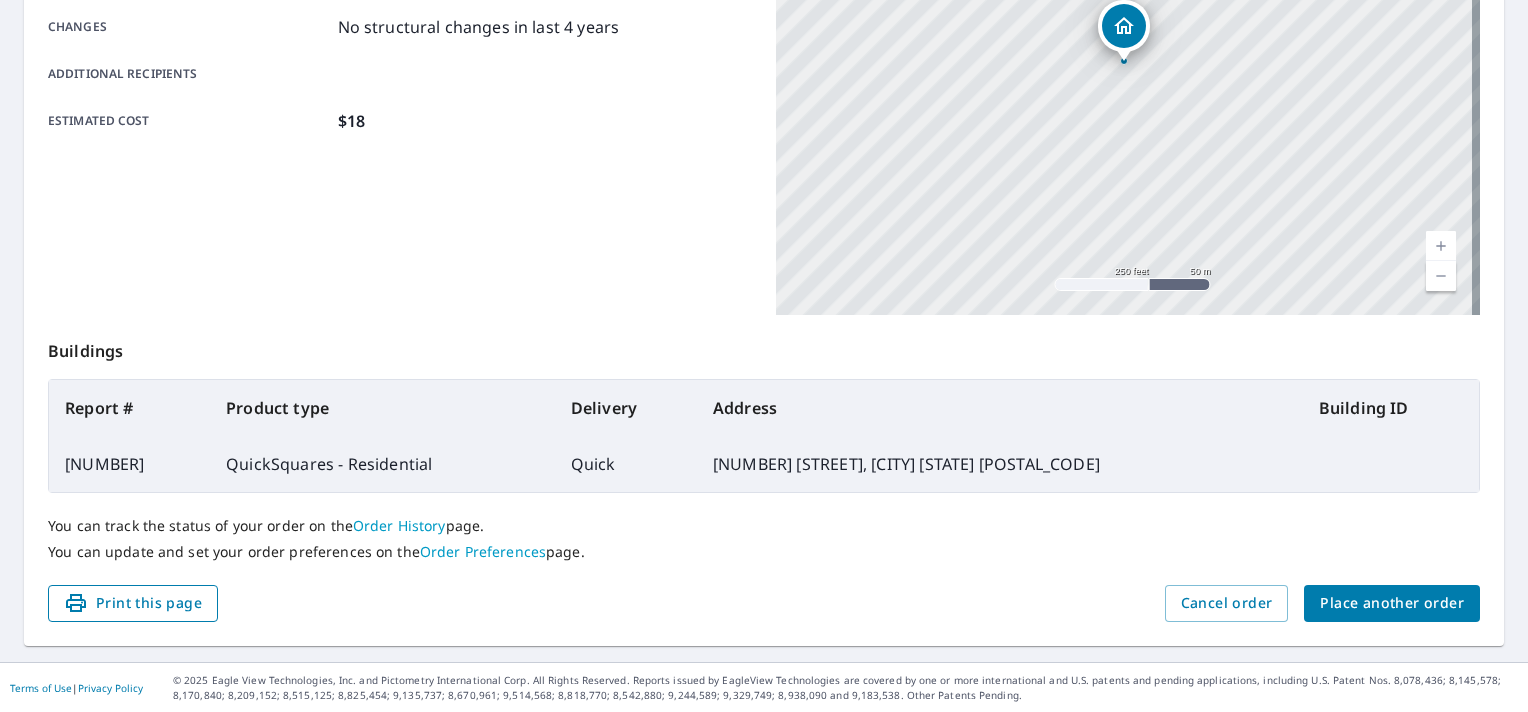 scroll, scrollTop: 464, scrollLeft: 0, axis: vertical 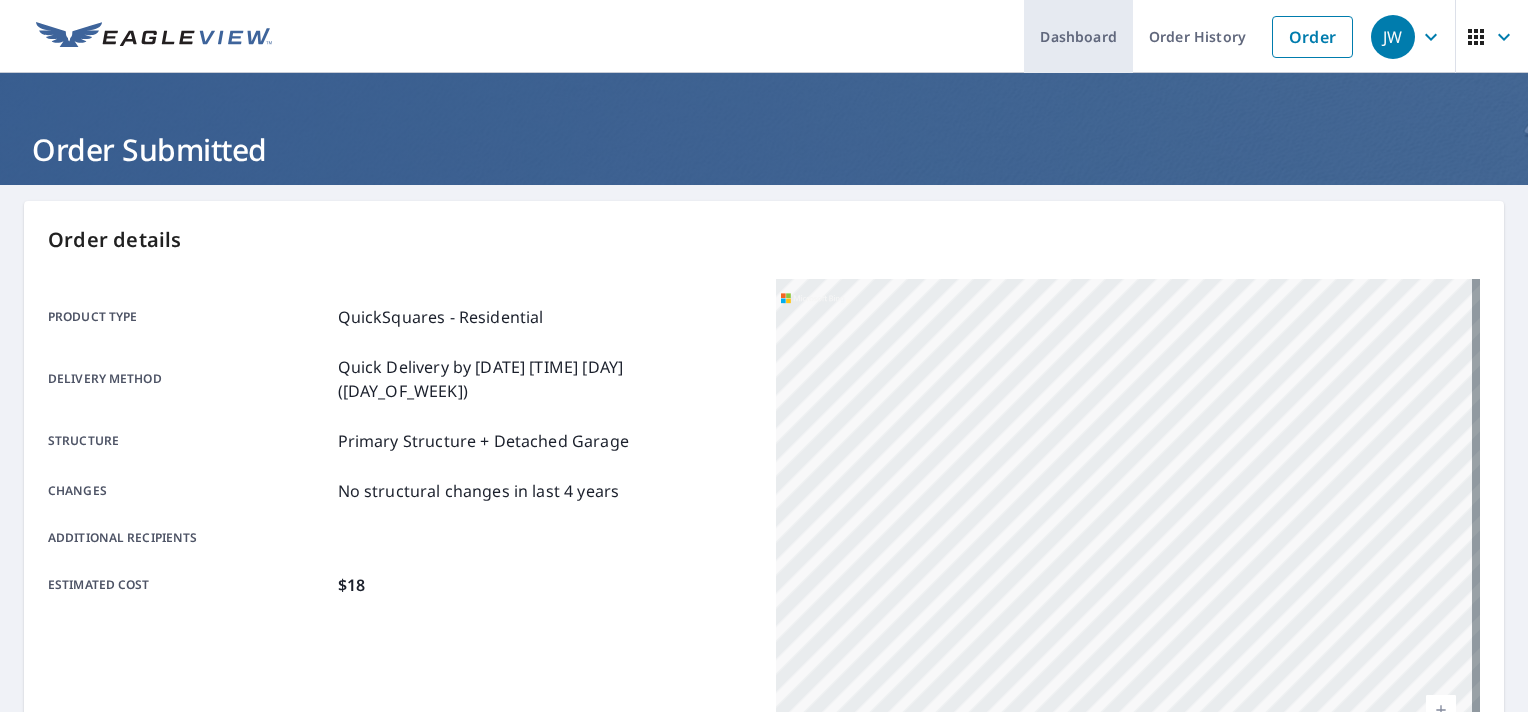click on "Dashboard" at bounding box center (1078, 36) 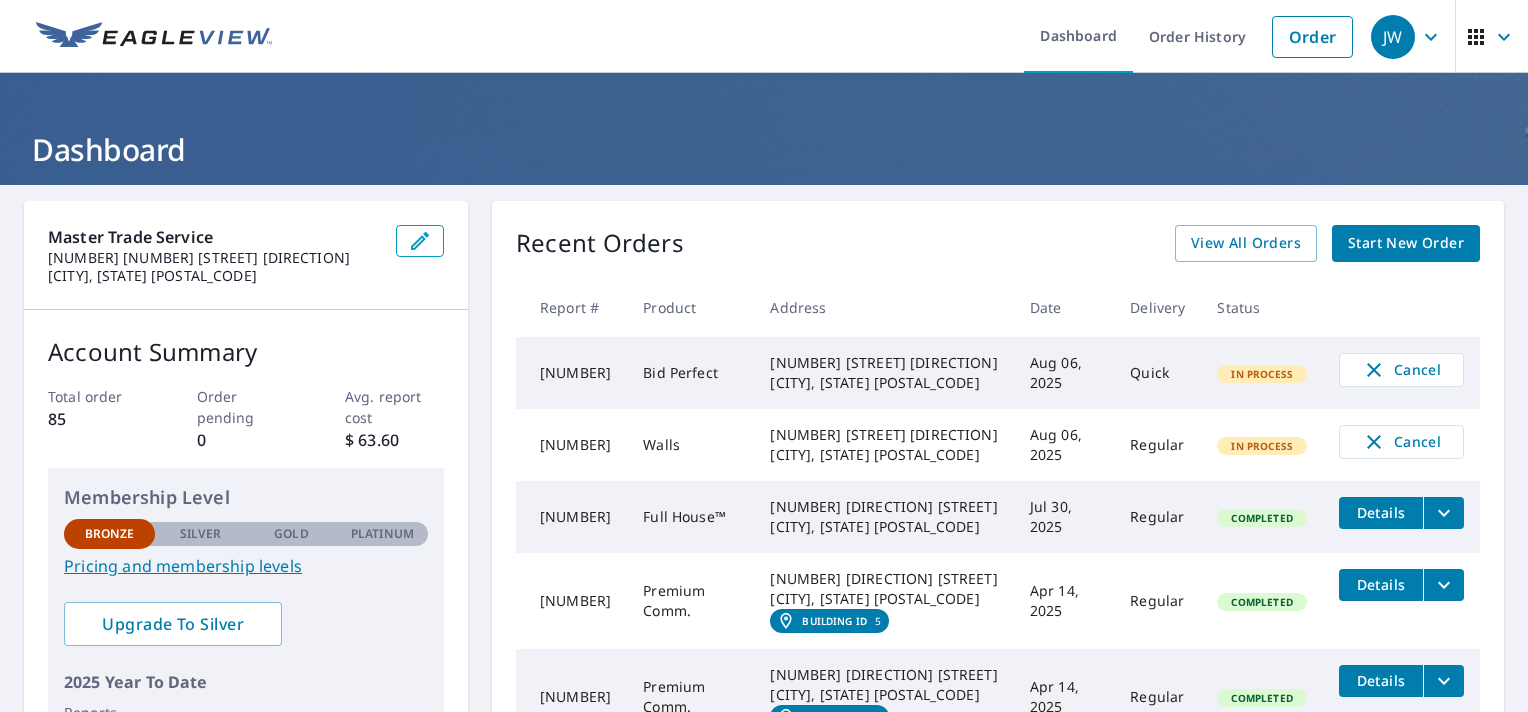 scroll, scrollTop: 100, scrollLeft: 0, axis: vertical 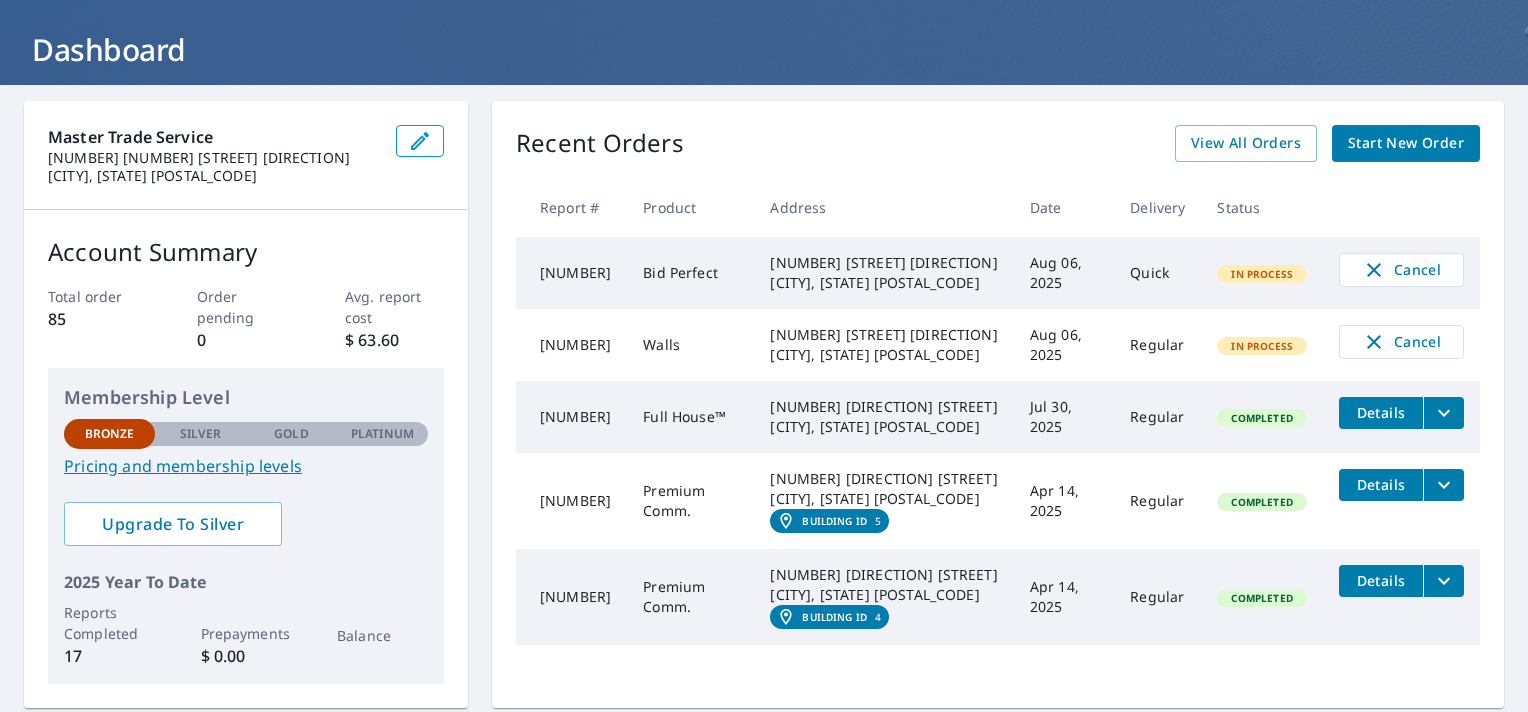 click on "Pricing and membership levels" at bounding box center (246, 466) 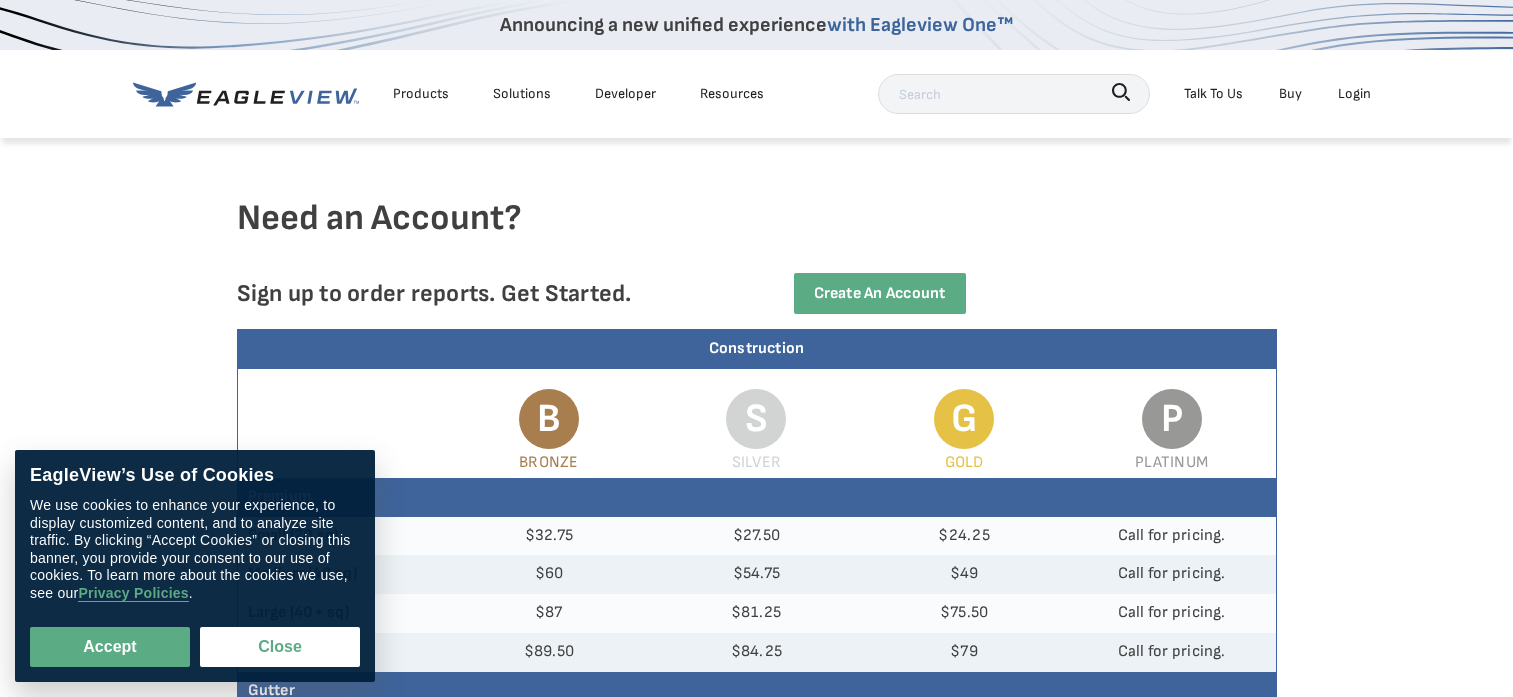 scroll, scrollTop: 0, scrollLeft: 0, axis: both 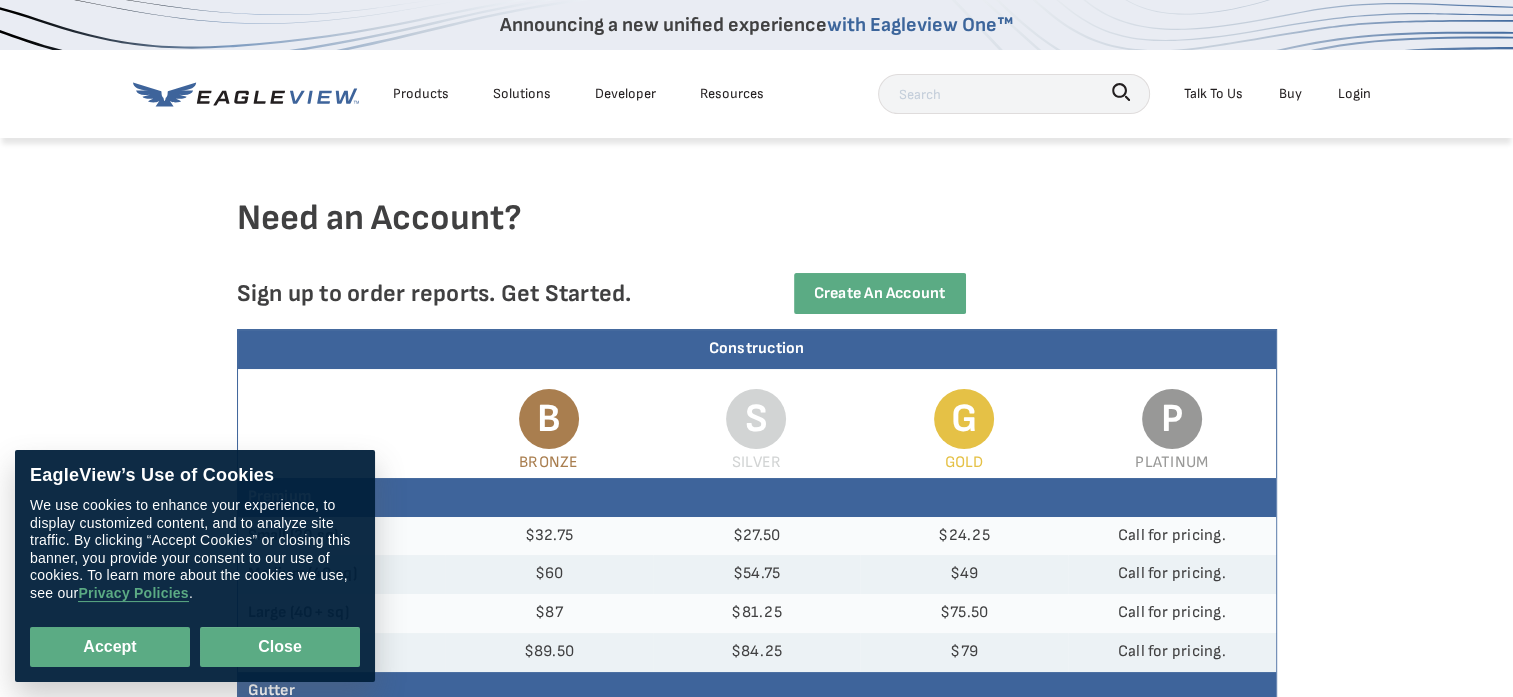 click on "Close" at bounding box center [280, 647] 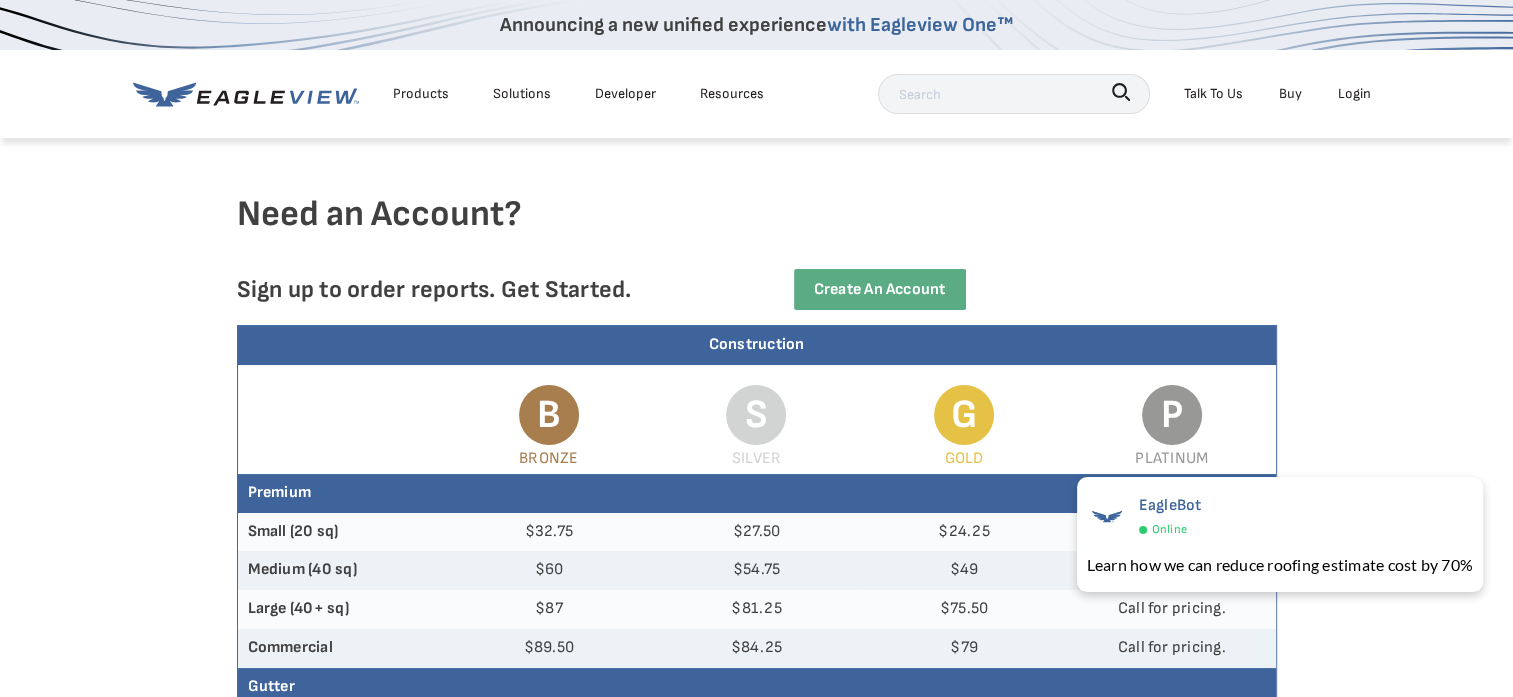 scroll, scrollTop: 0, scrollLeft: 0, axis: both 